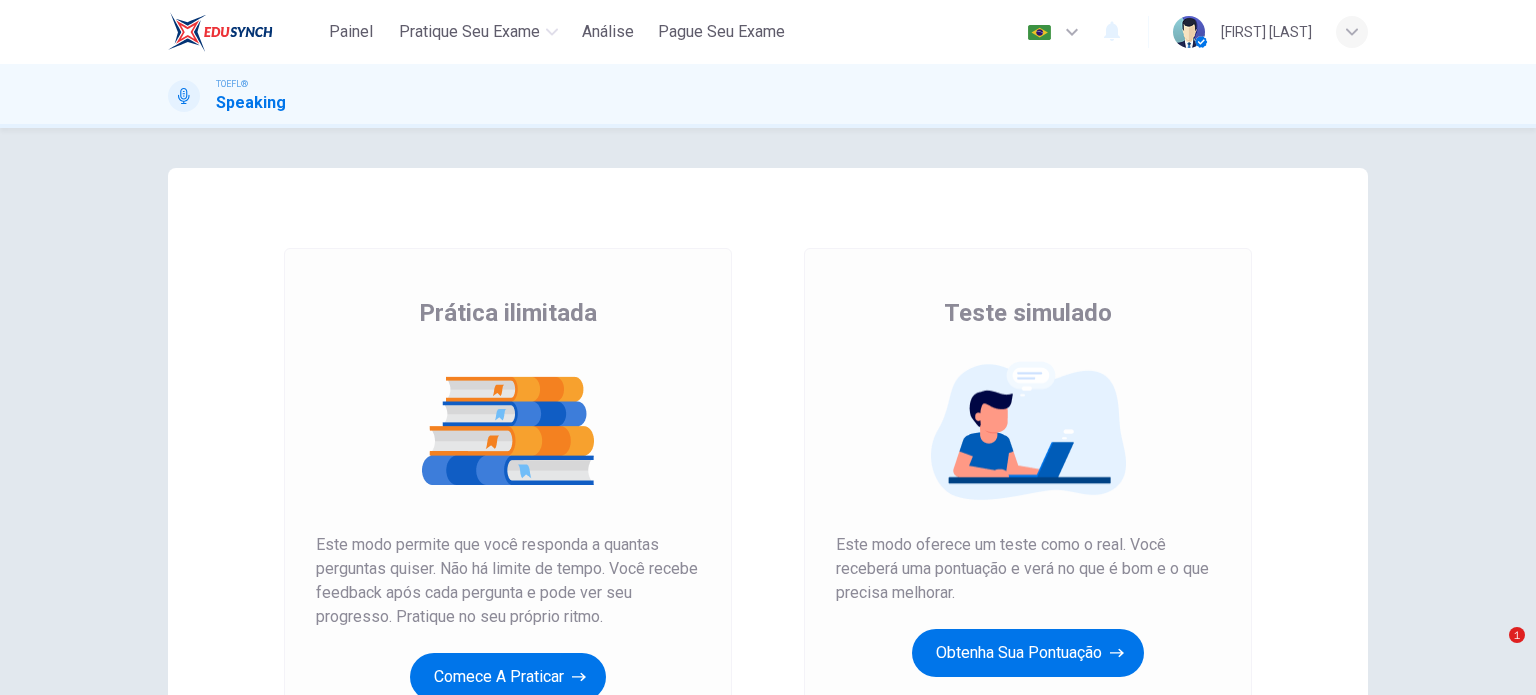 scroll, scrollTop: 0, scrollLeft: 0, axis: both 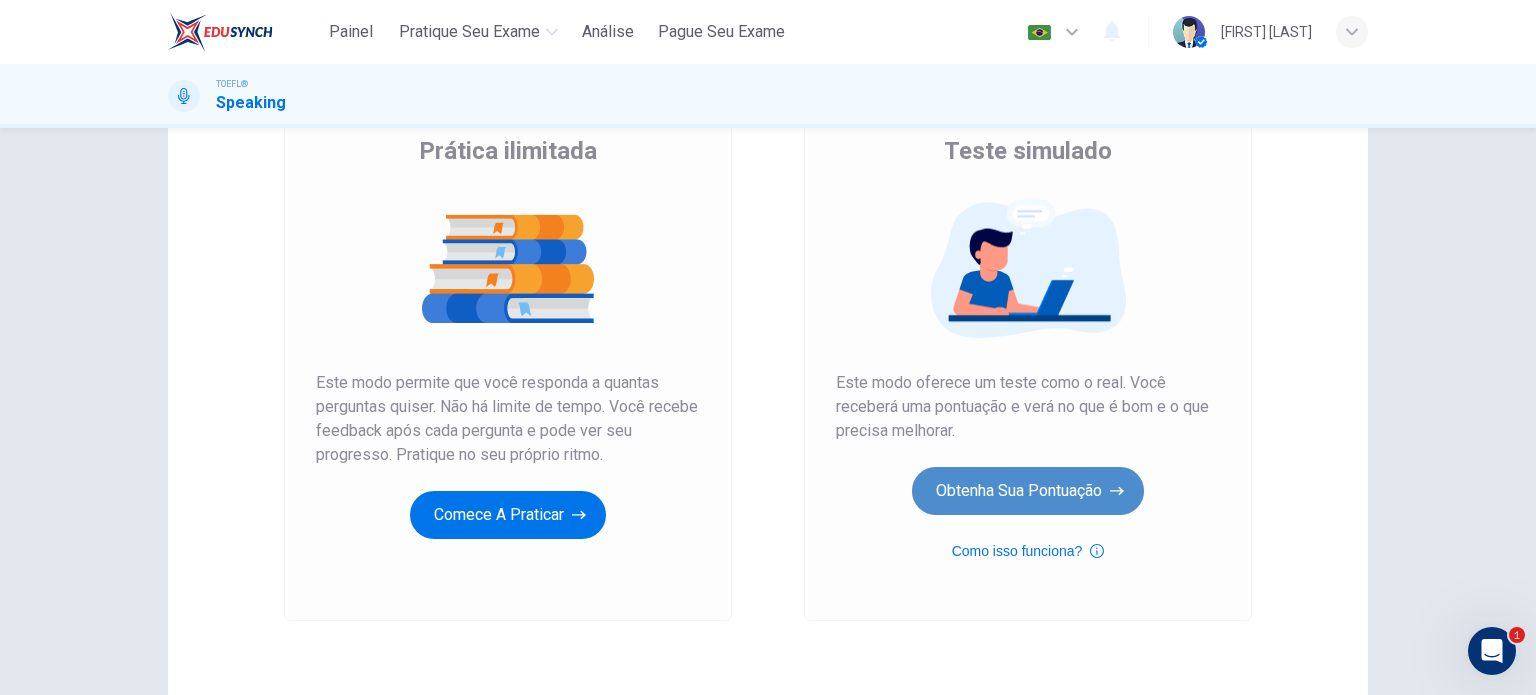 click on "Obtenha sua pontuação" at bounding box center [508, 515] 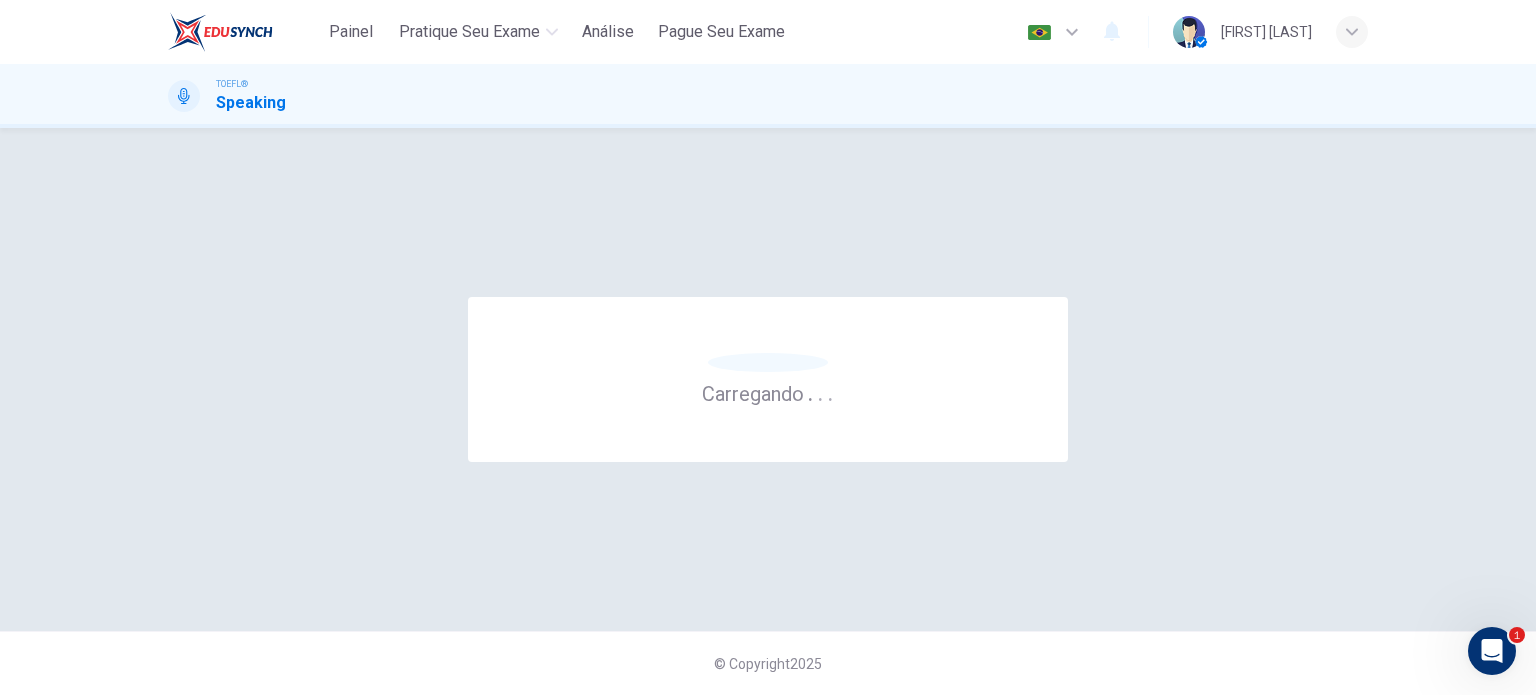 scroll, scrollTop: 0, scrollLeft: 0, axis: both 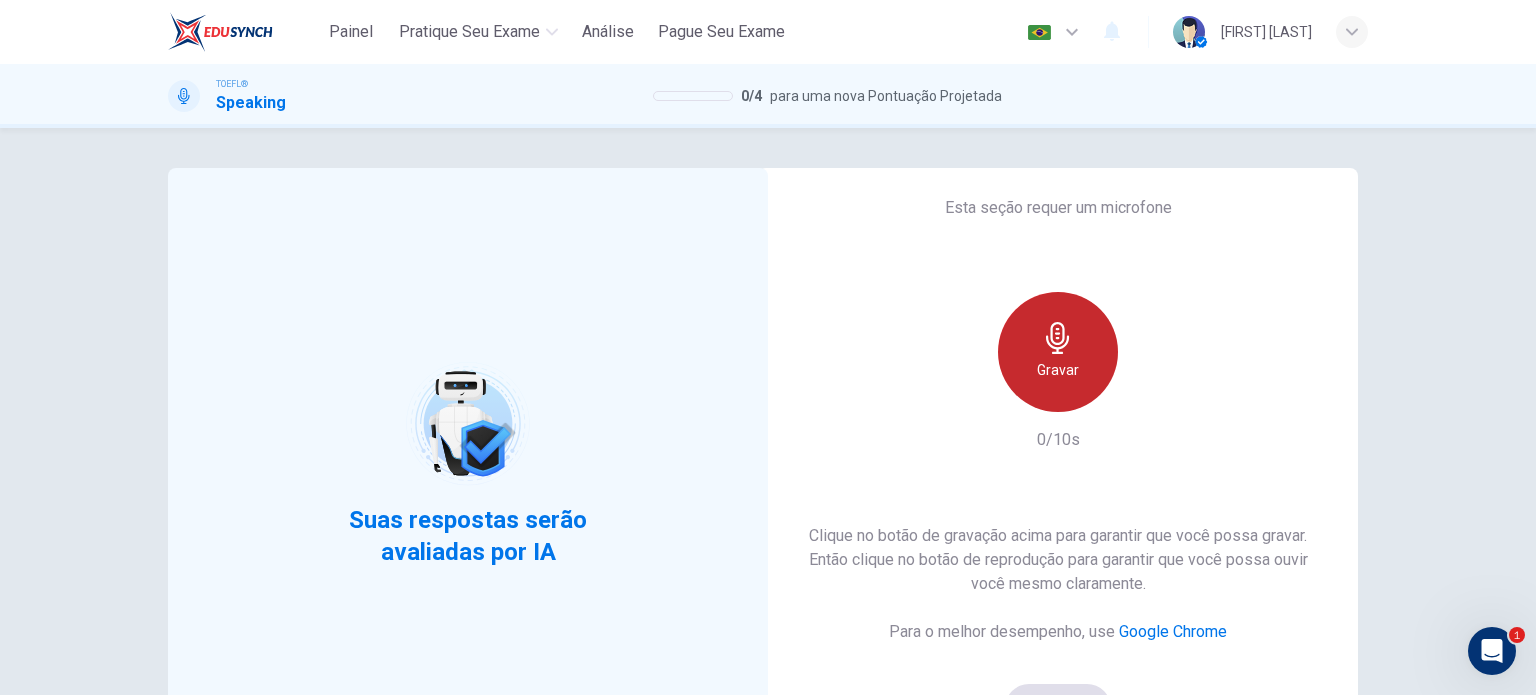 click on "Gravar" at bounding box center [1058, 370] 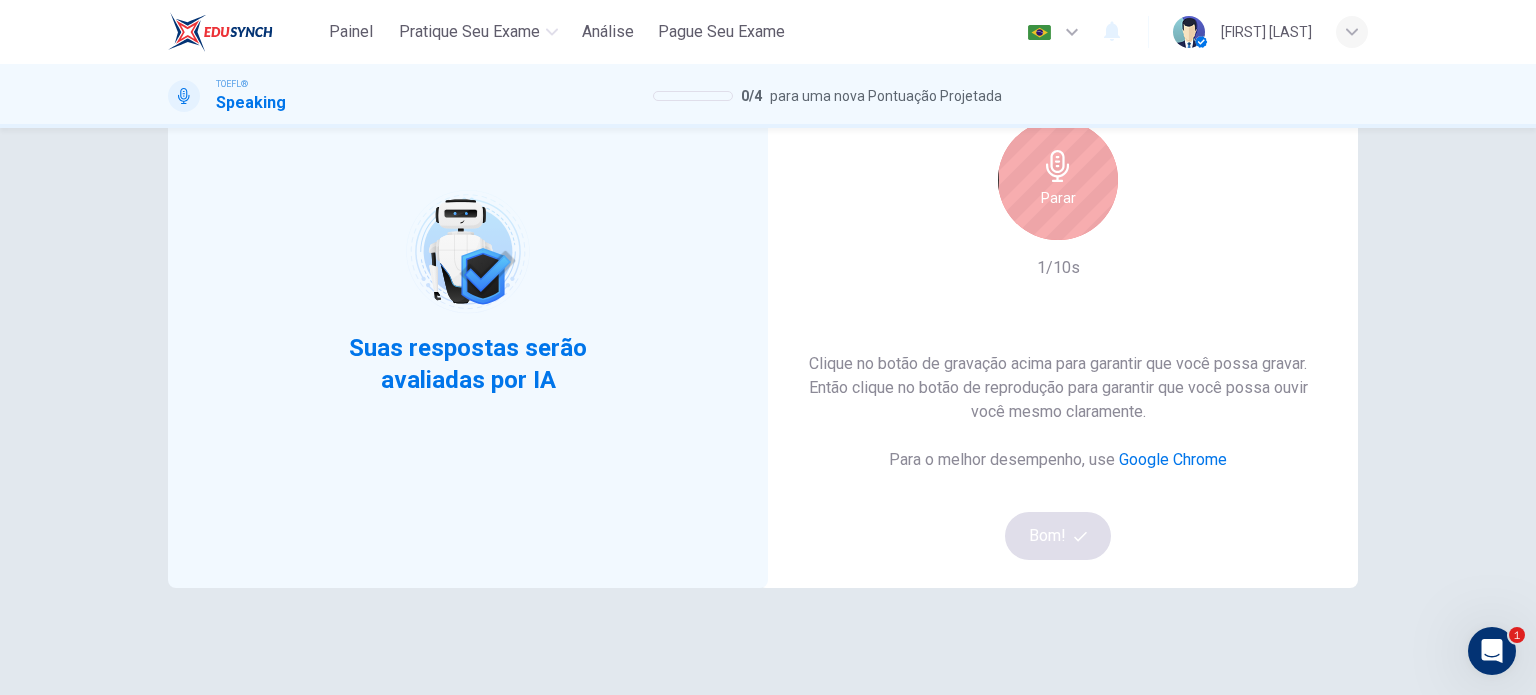 scroll, scrollTop: 140, scrollLeft: 0, axis: vertical 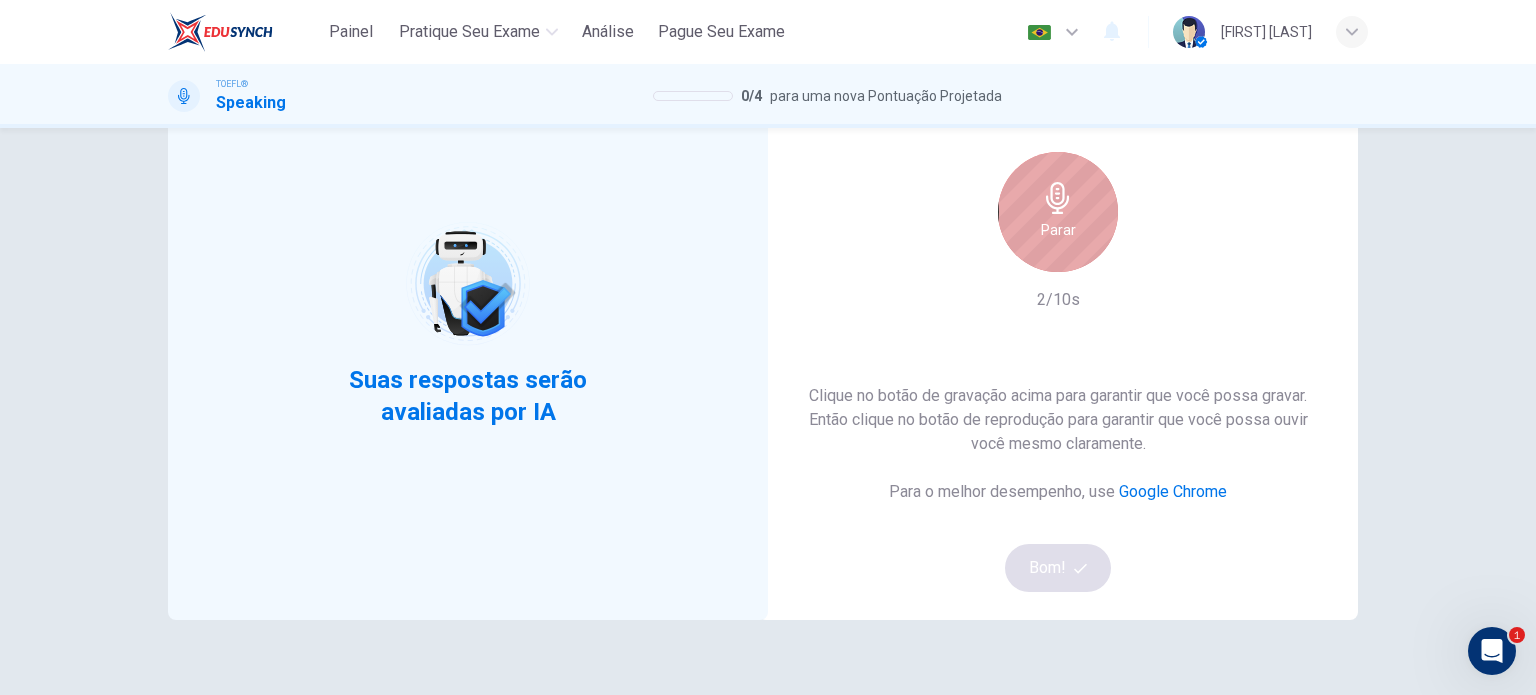 click on "Parar" at bounding box center (1058, 230) 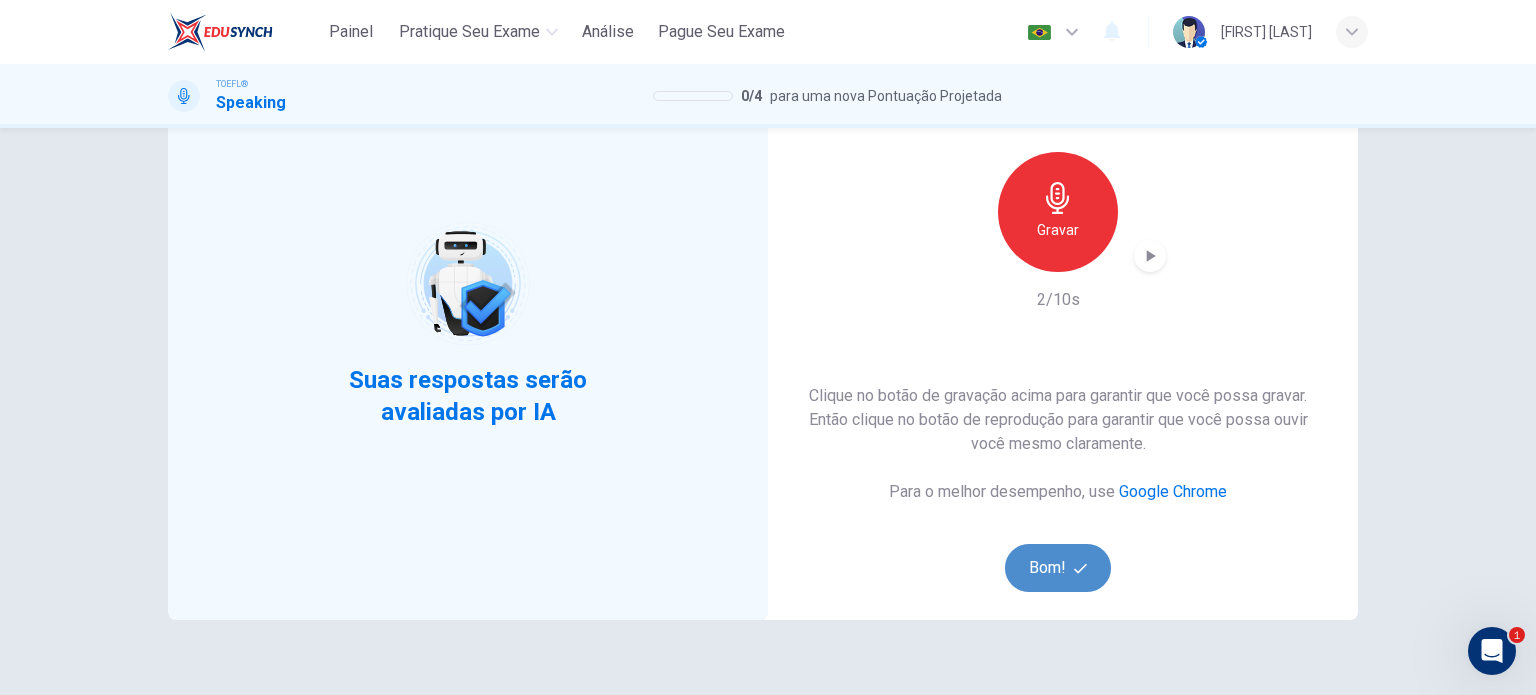 click at bounding box center (1080, 568) 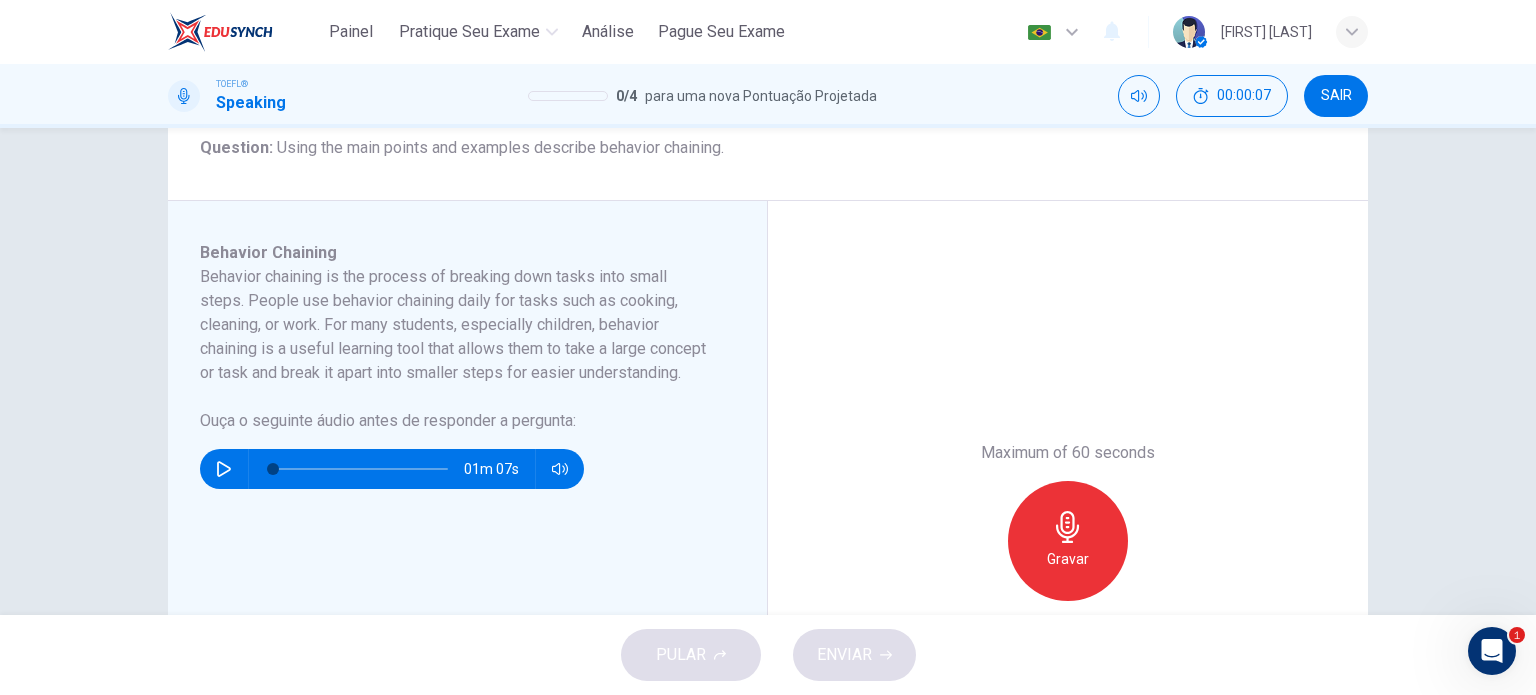 scroll, scrollTop: 256, scrollLeft: 0, axis: vertical 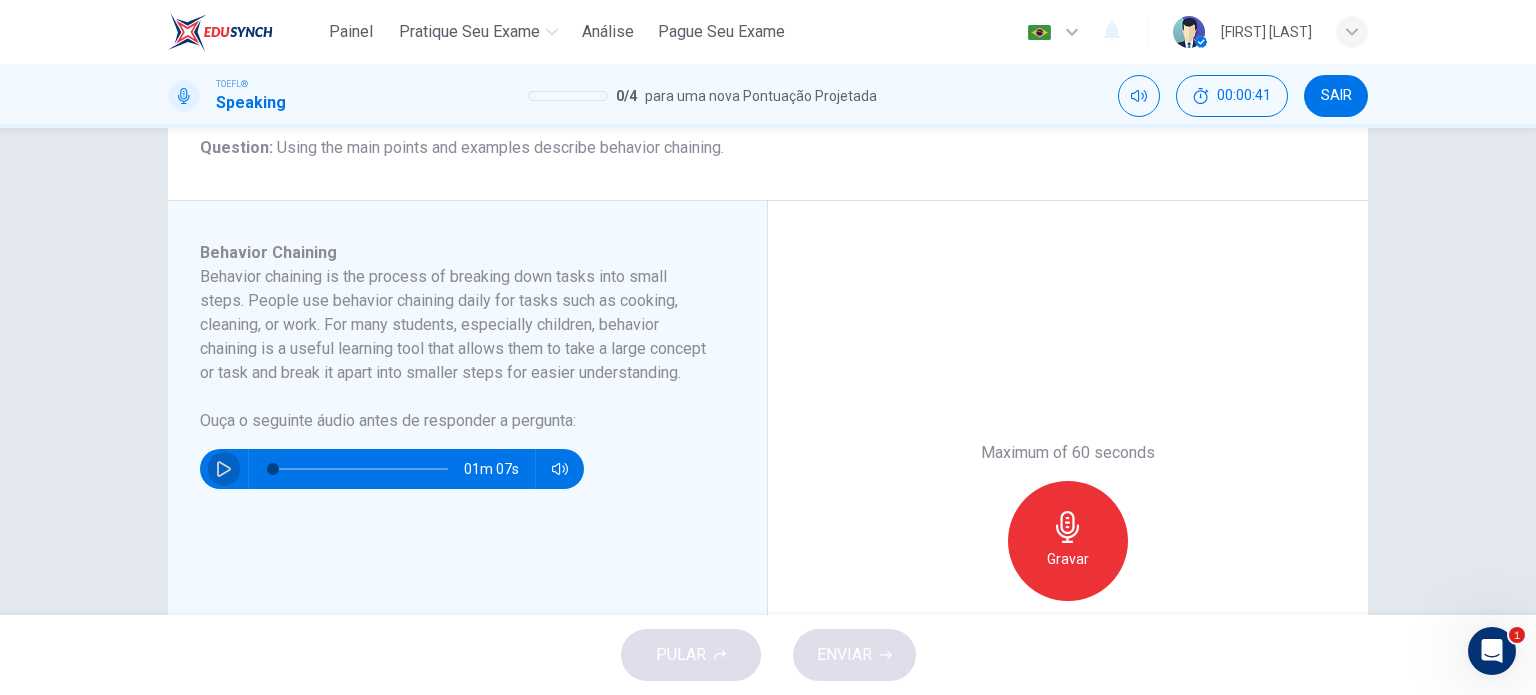 click at bounding box center (224, 469) 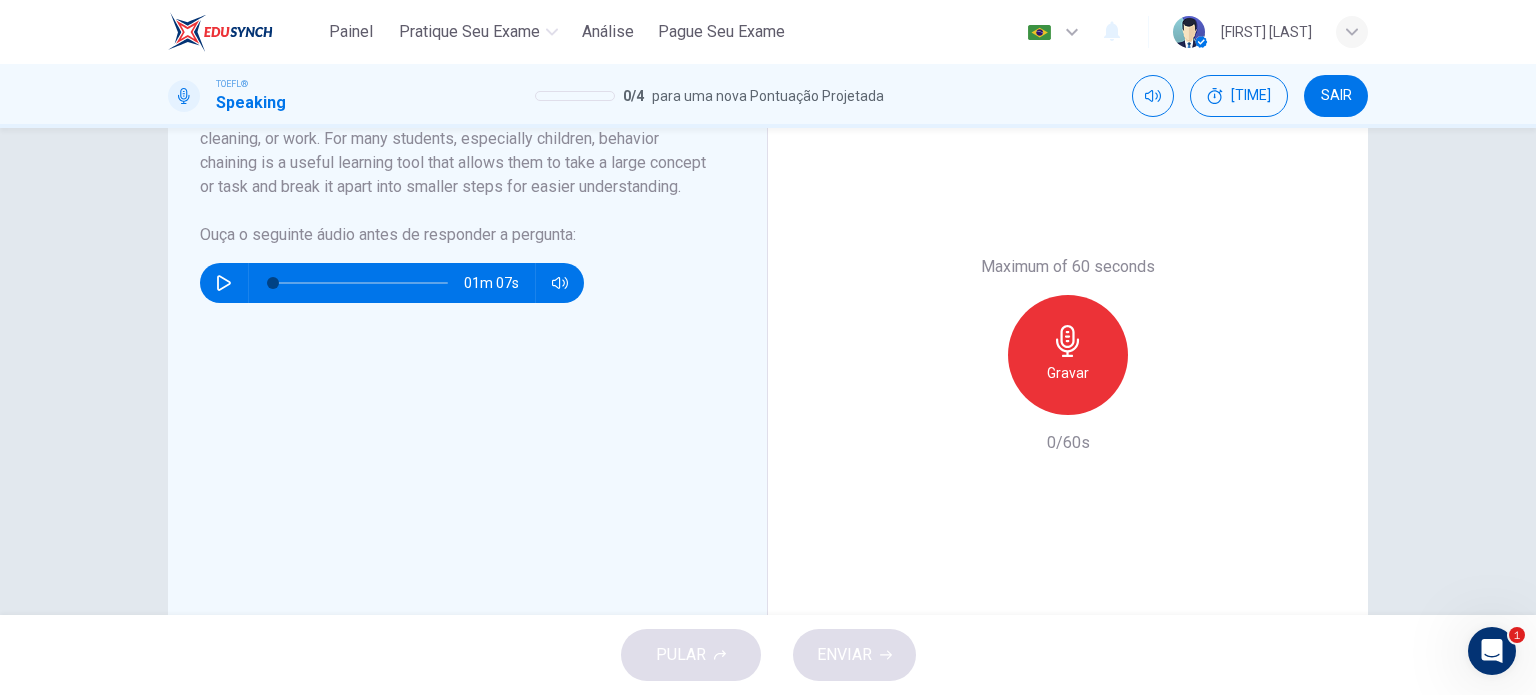 scroll, scrollTop: 440, scrollLeft: 0, axis: vertical 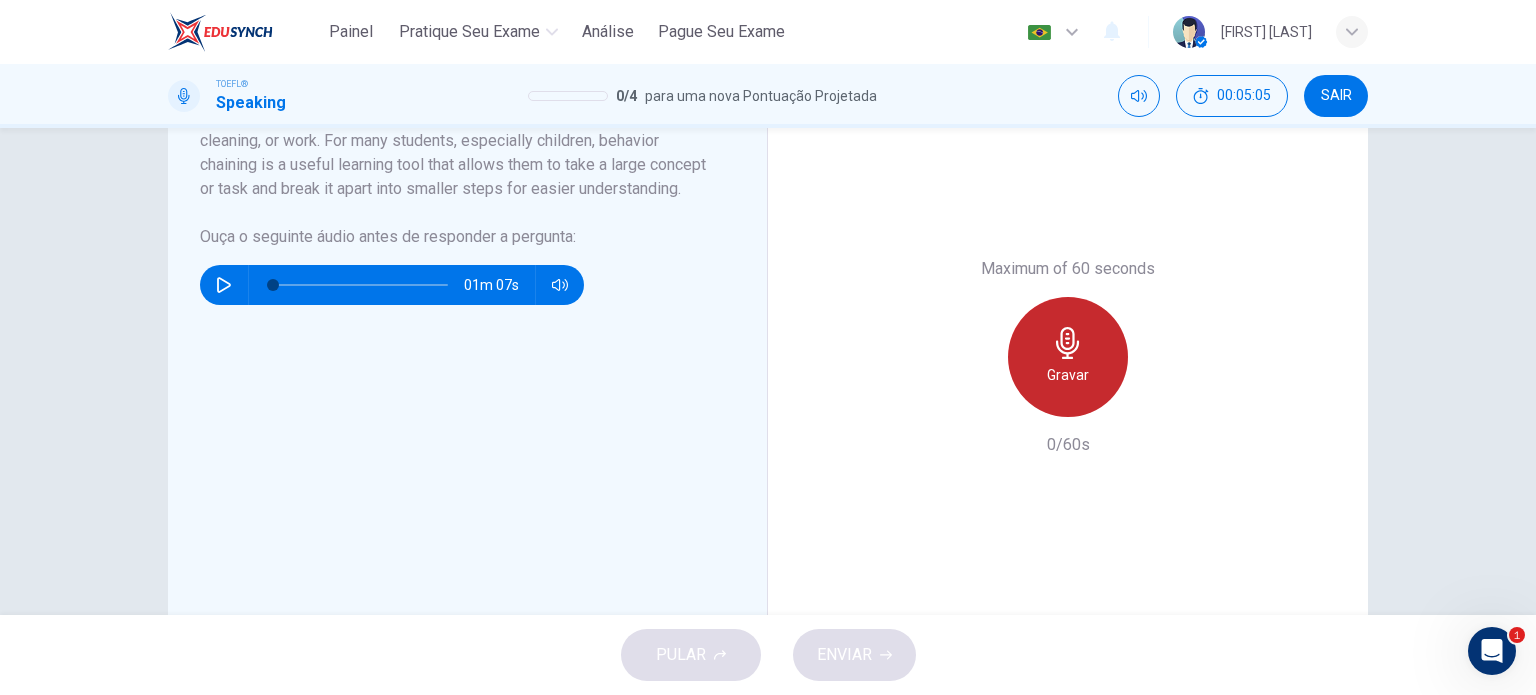click at bounding box center [1068, 343] 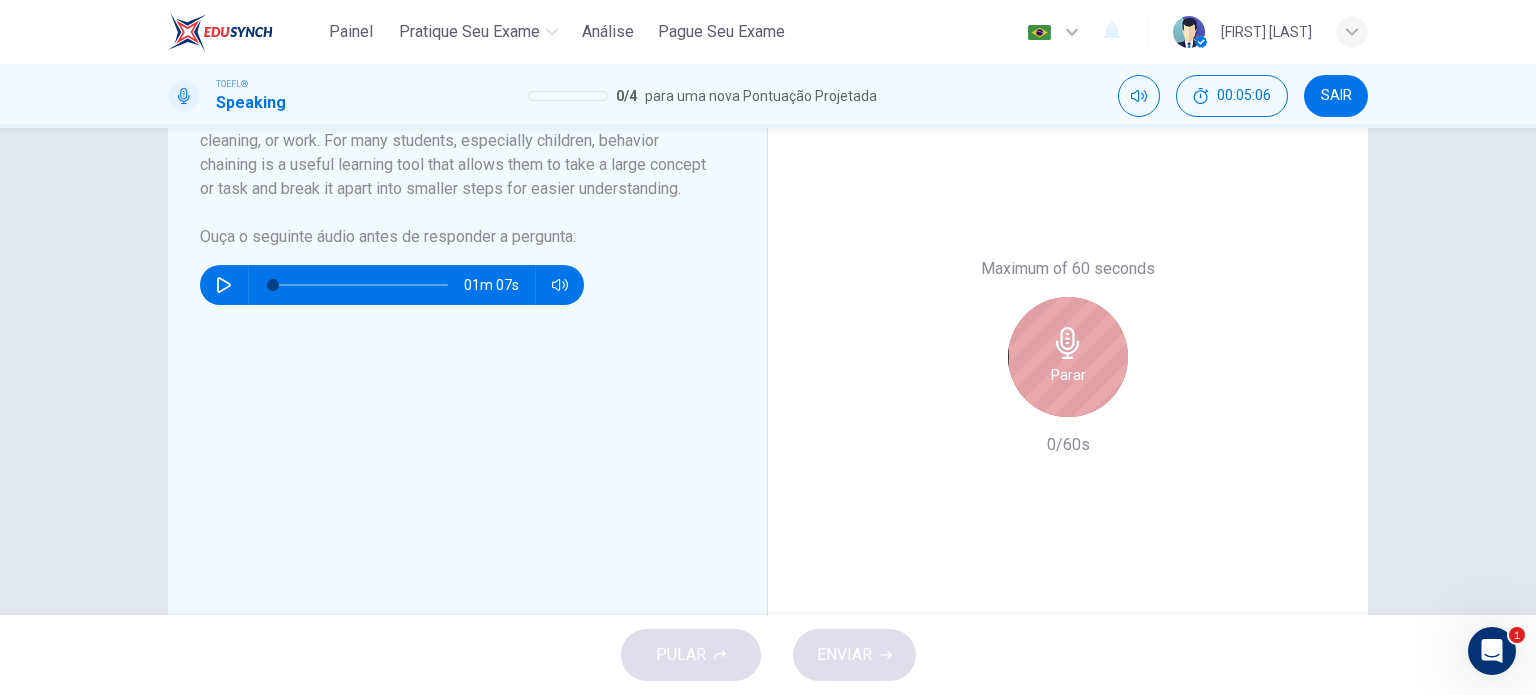 click at bounding box center (1068, 343) 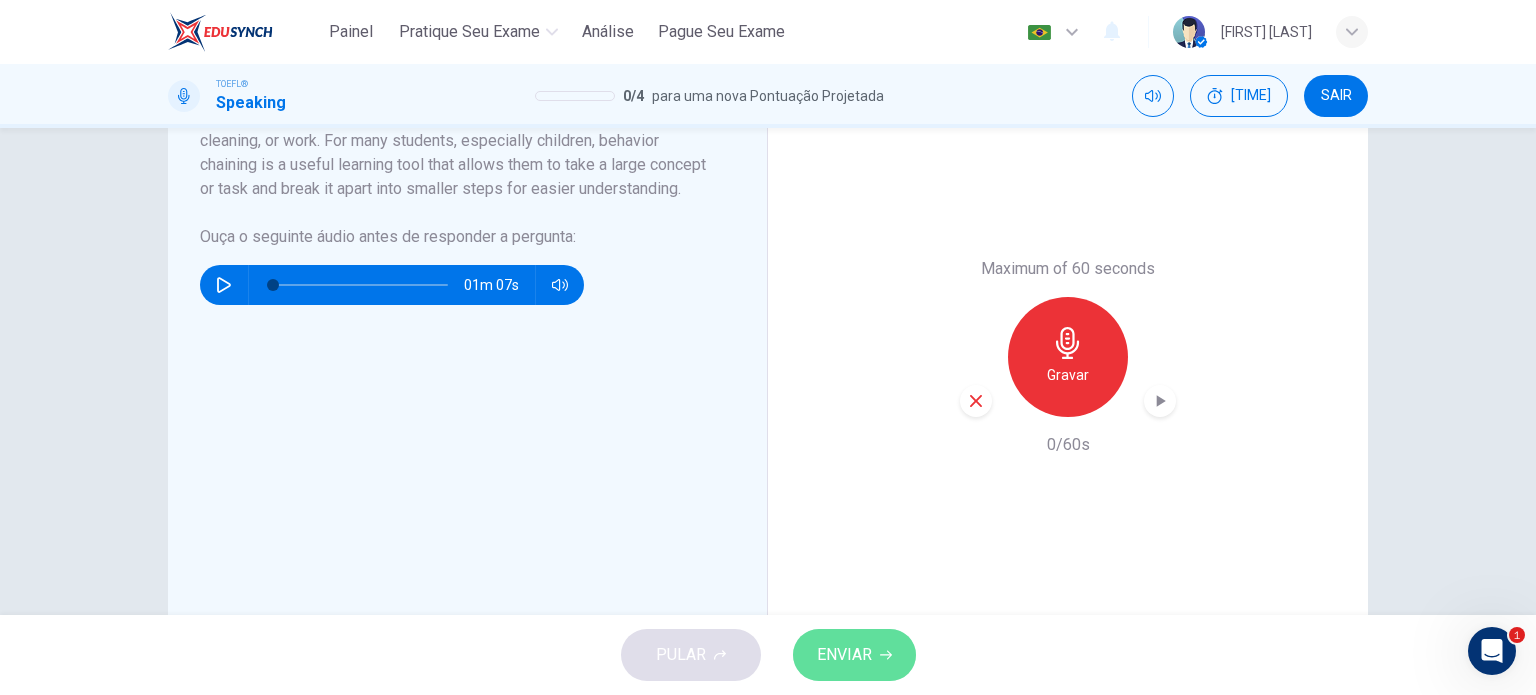 click on "ENVIAR" at bounding box center (844, 655) 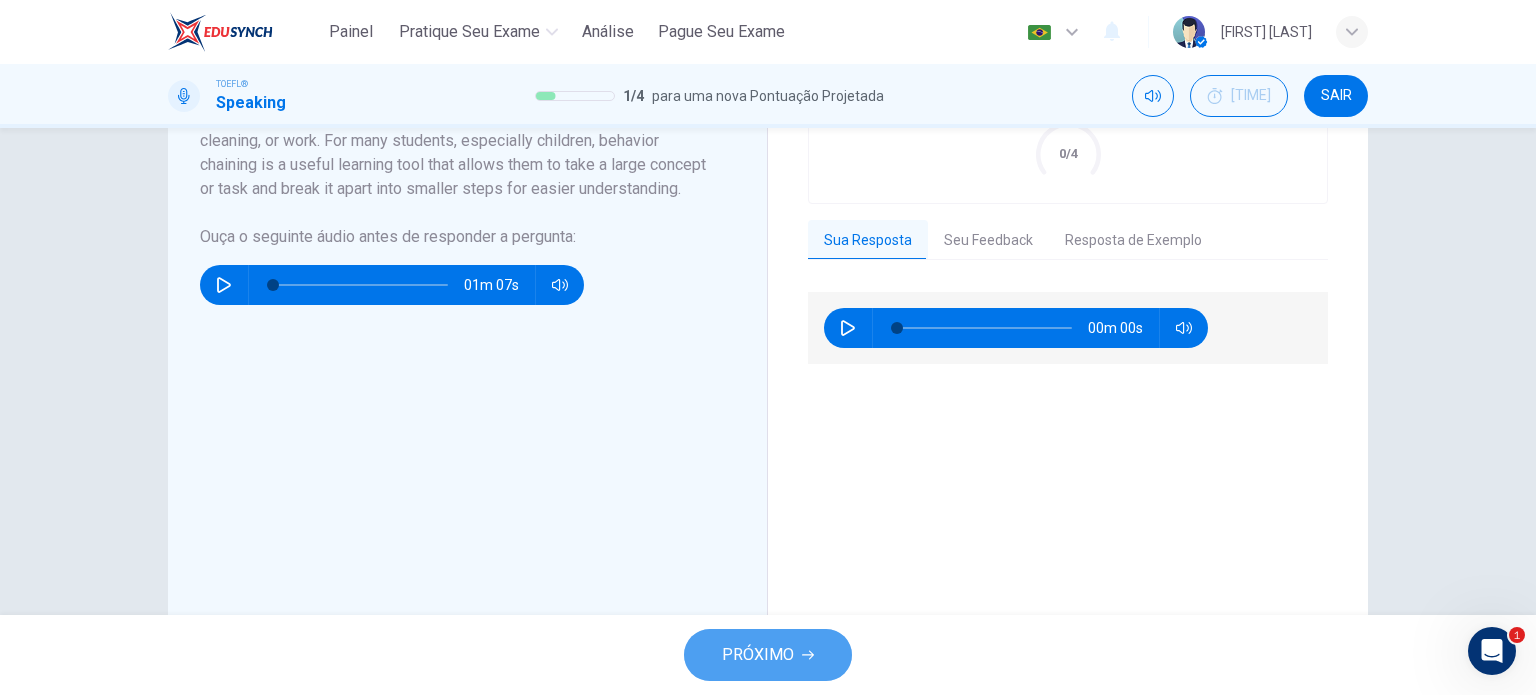 click on "PRÓXIMO" at bounding box center [768, 655] 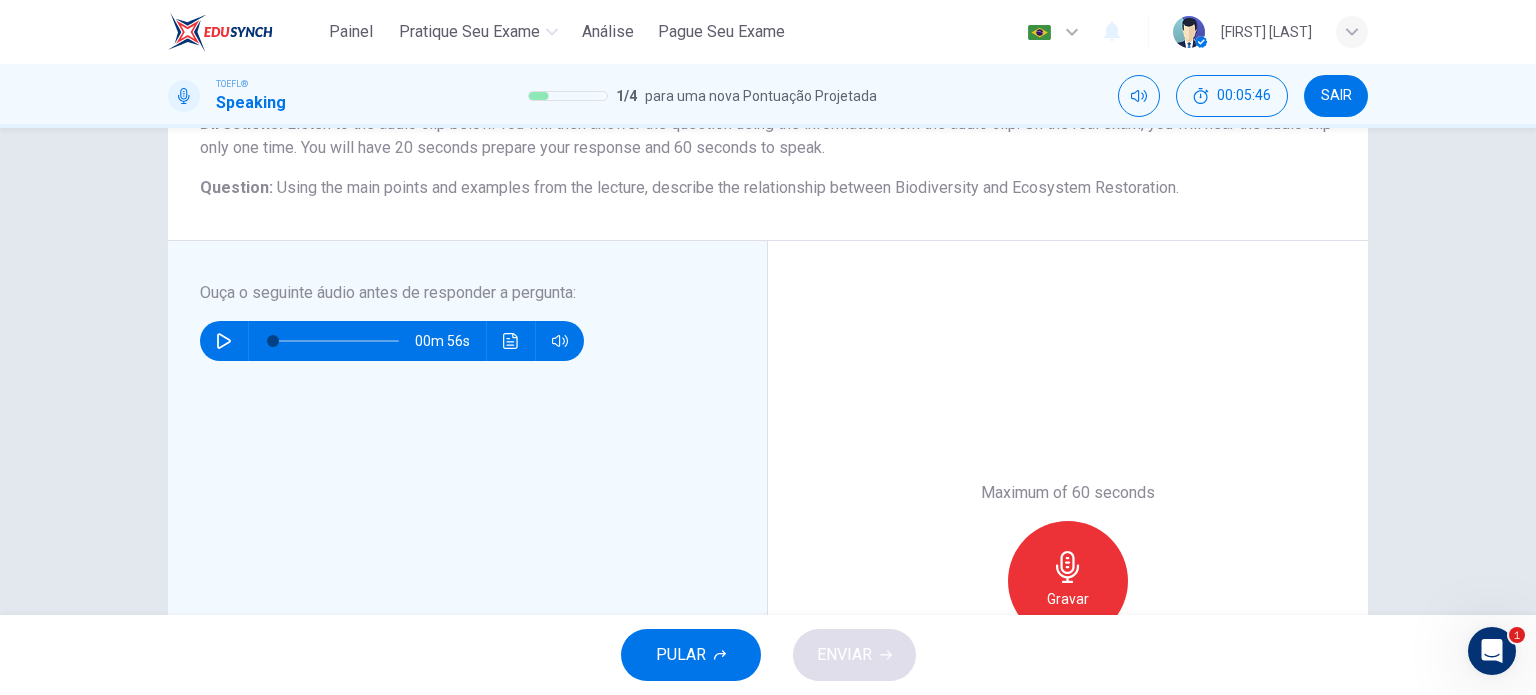 scroll, scrollTop: 192, scrollLeft: 0, axis: vertical 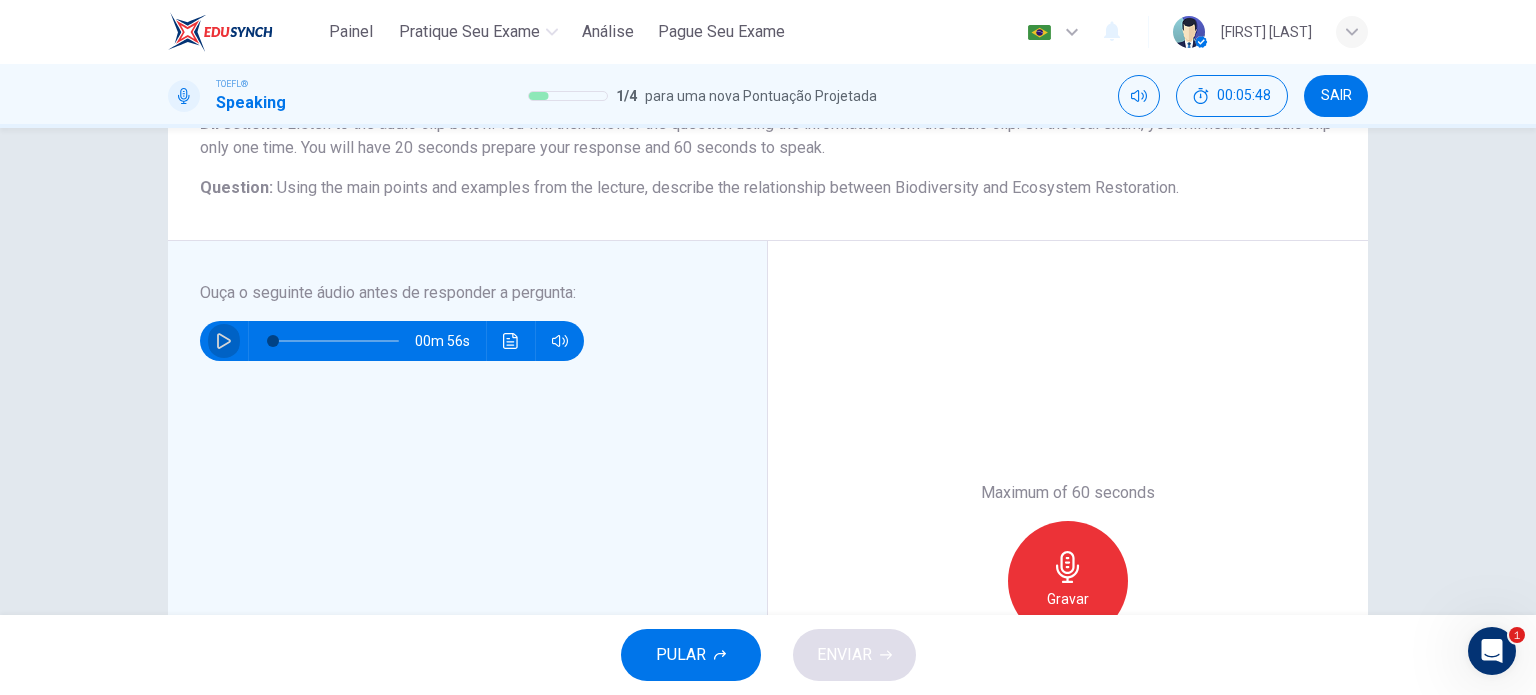 click at bounding box center (224, 341) 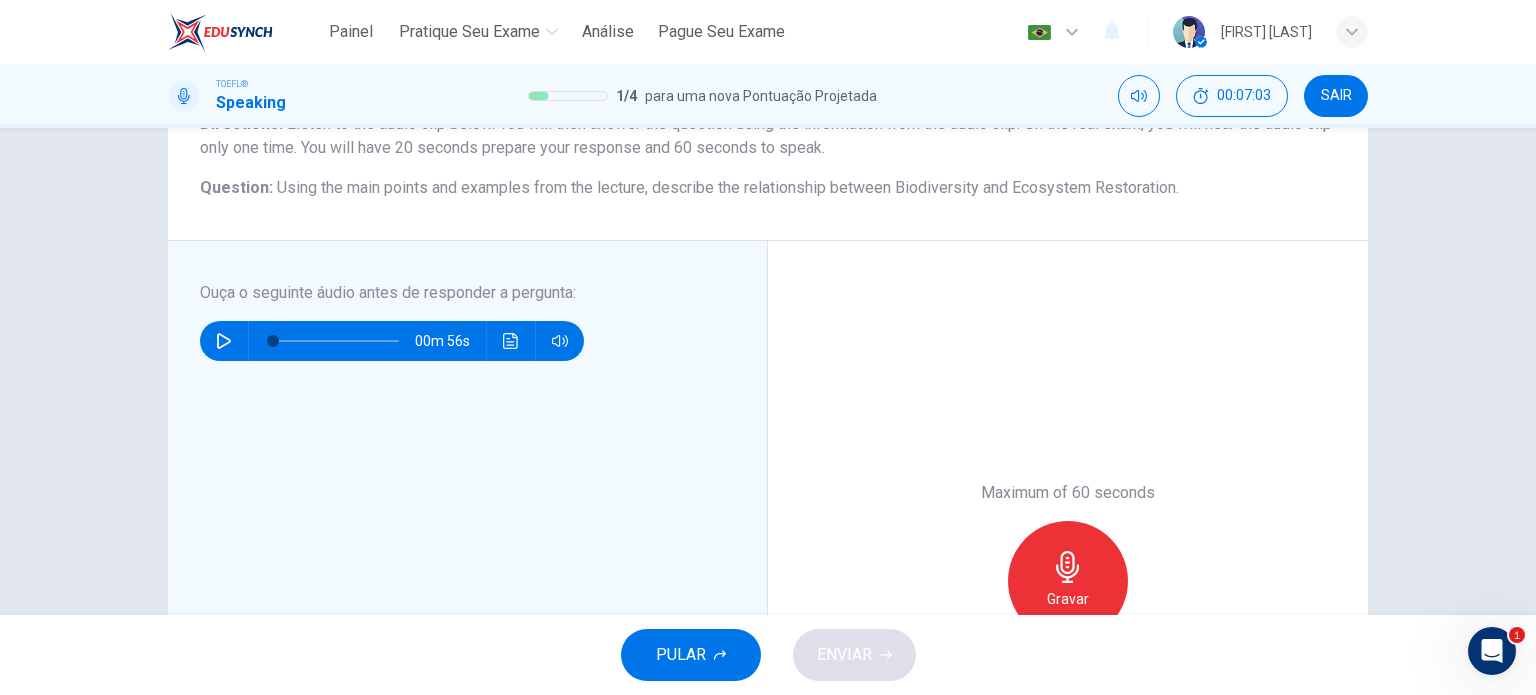 click at bounding box center [1068, 567] 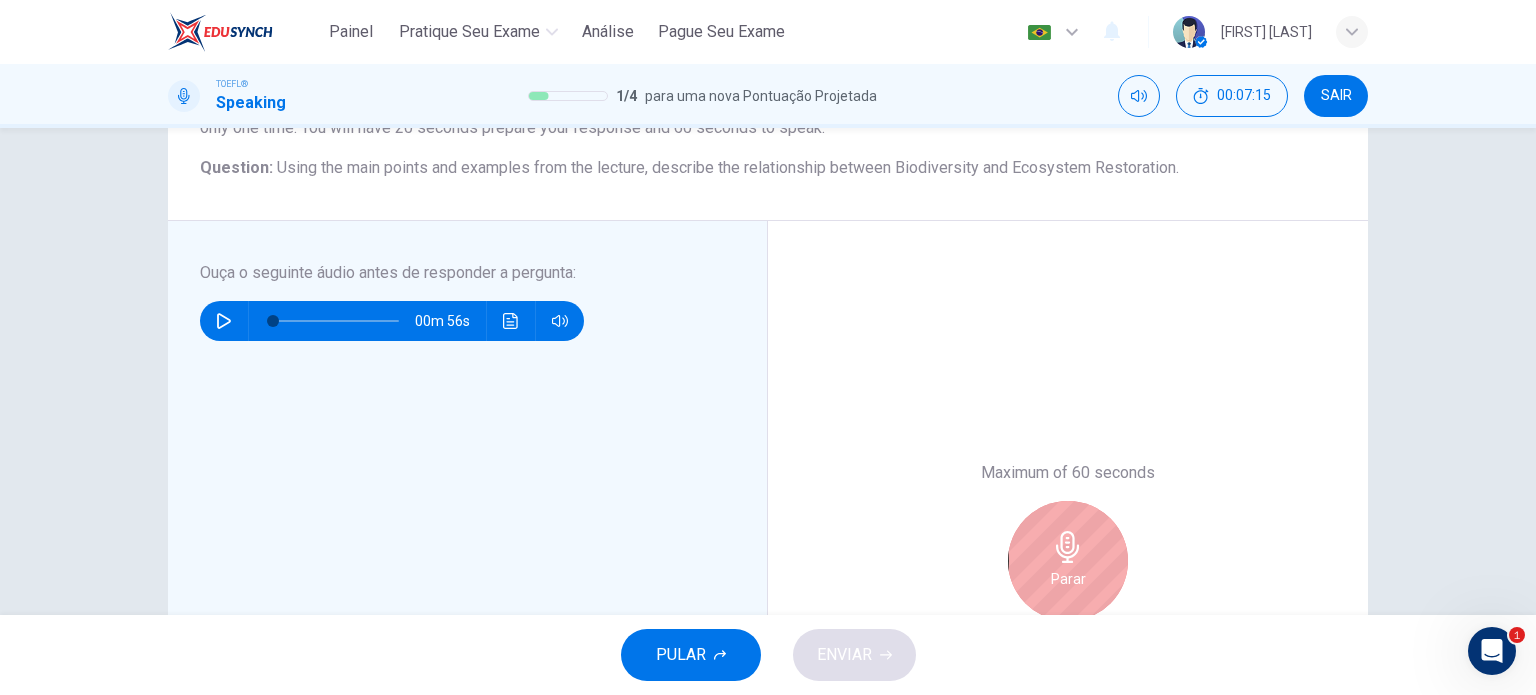 scroll, scrollTop: 212, scrollLeft: 0, axis: vertical 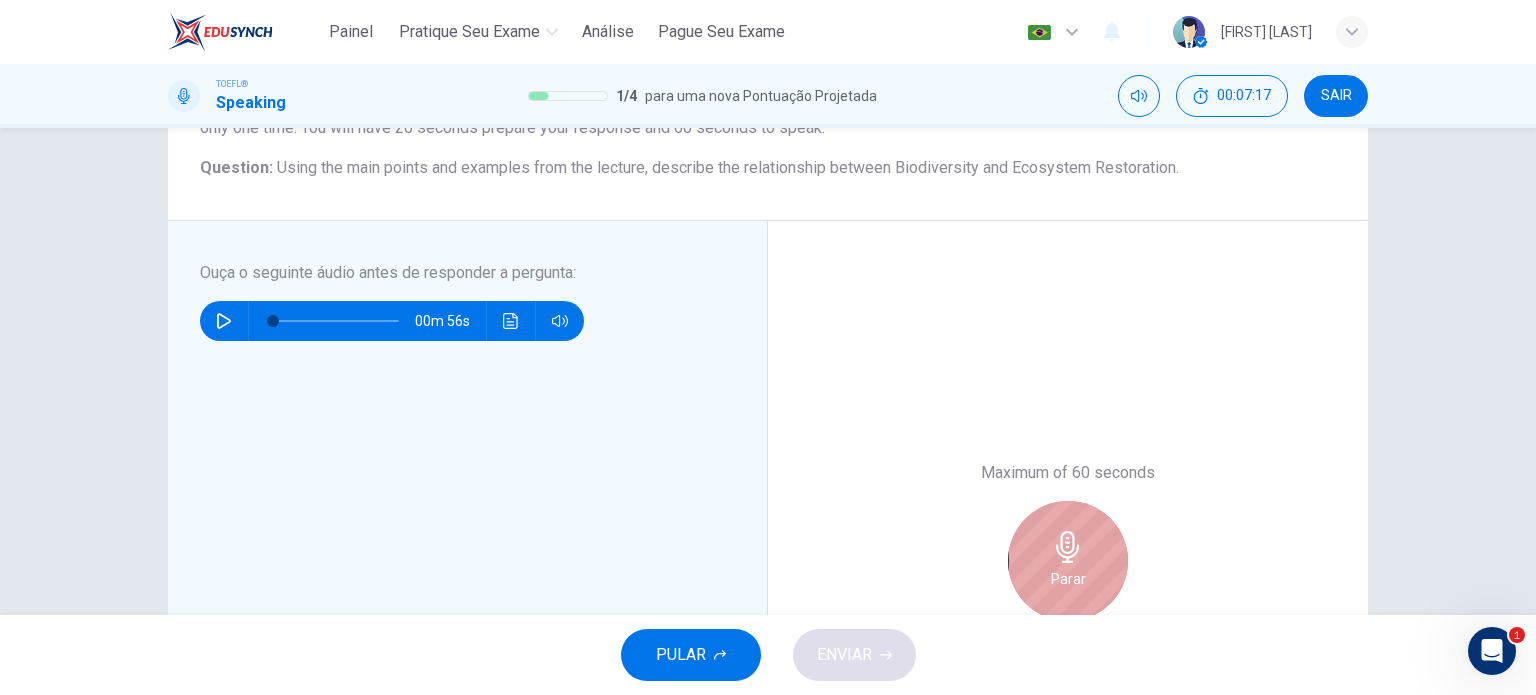 click on "Parar" at bounding box center [1068, 561] 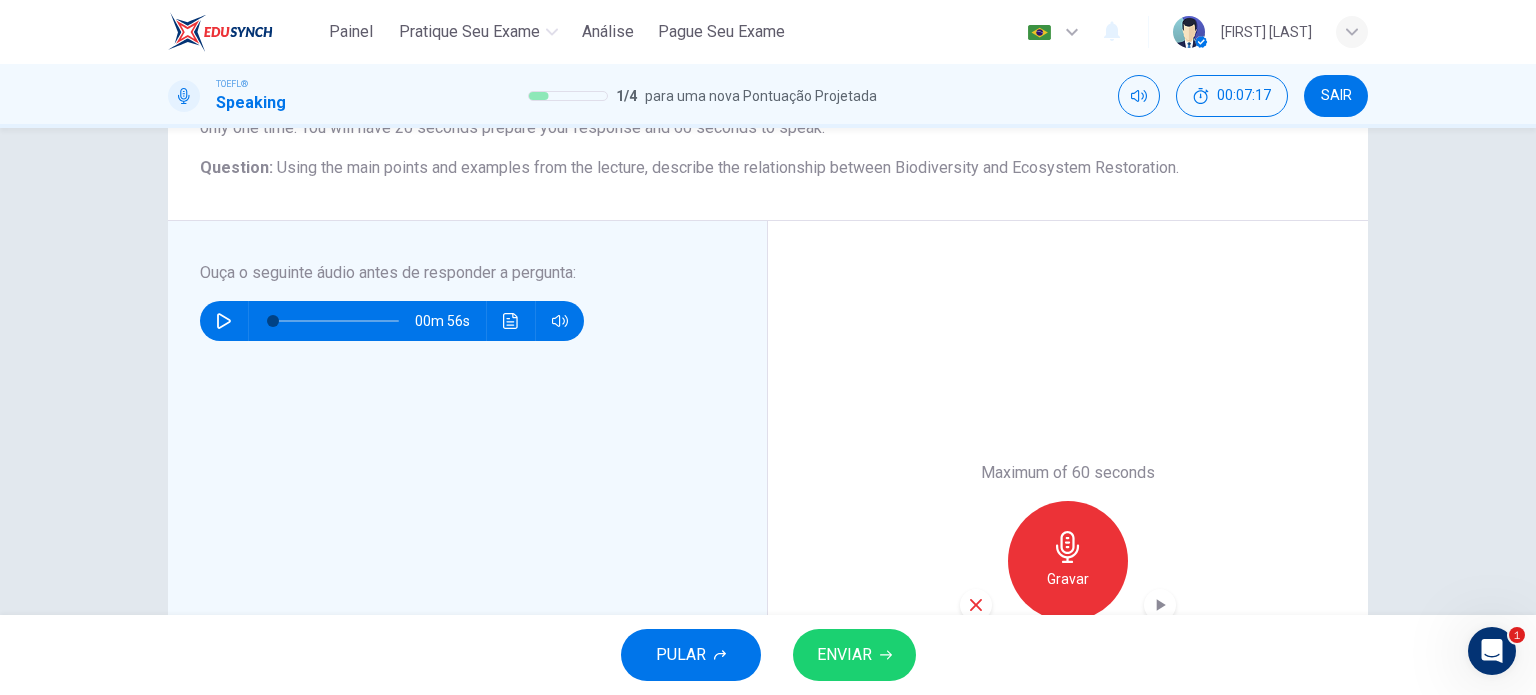 scroll, scrollTop: 365, scrollLeft: 0, axis: vertical 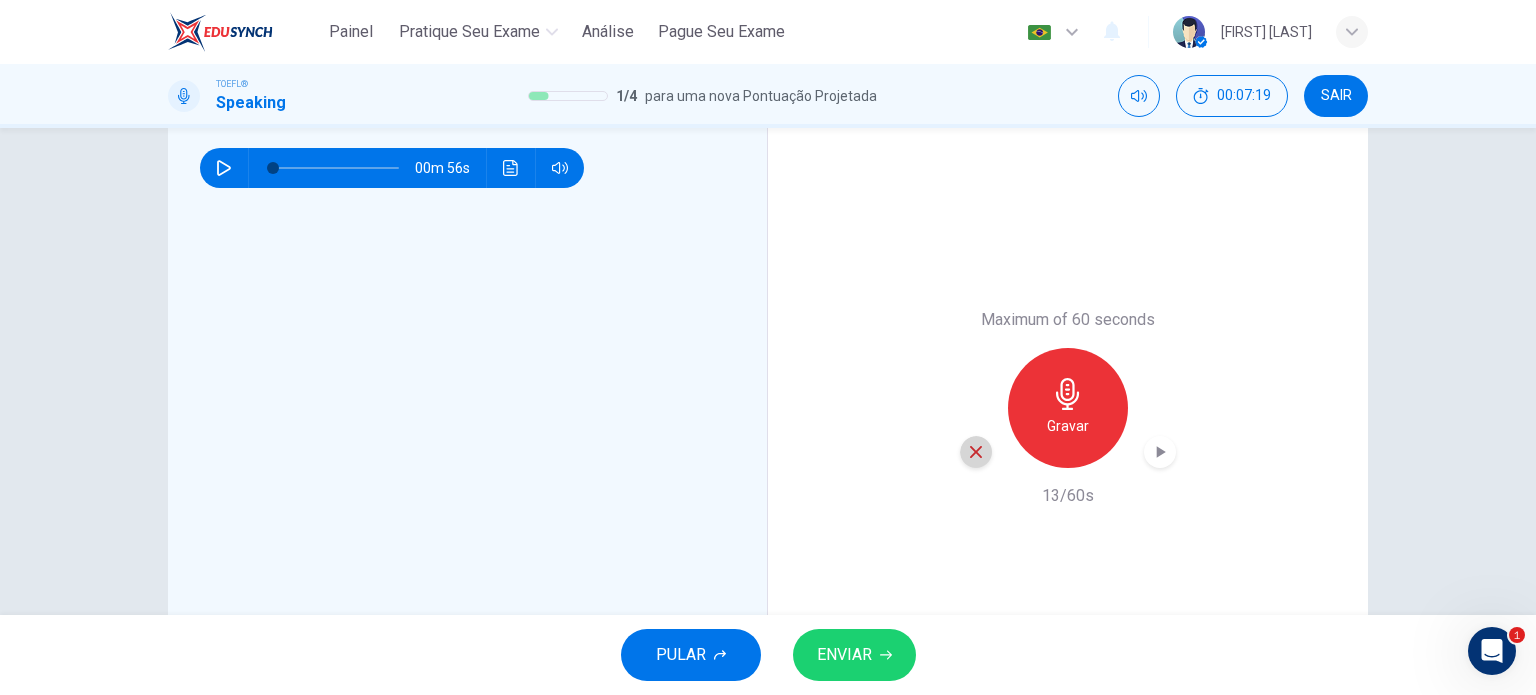 click at bounding box center (976, 452) 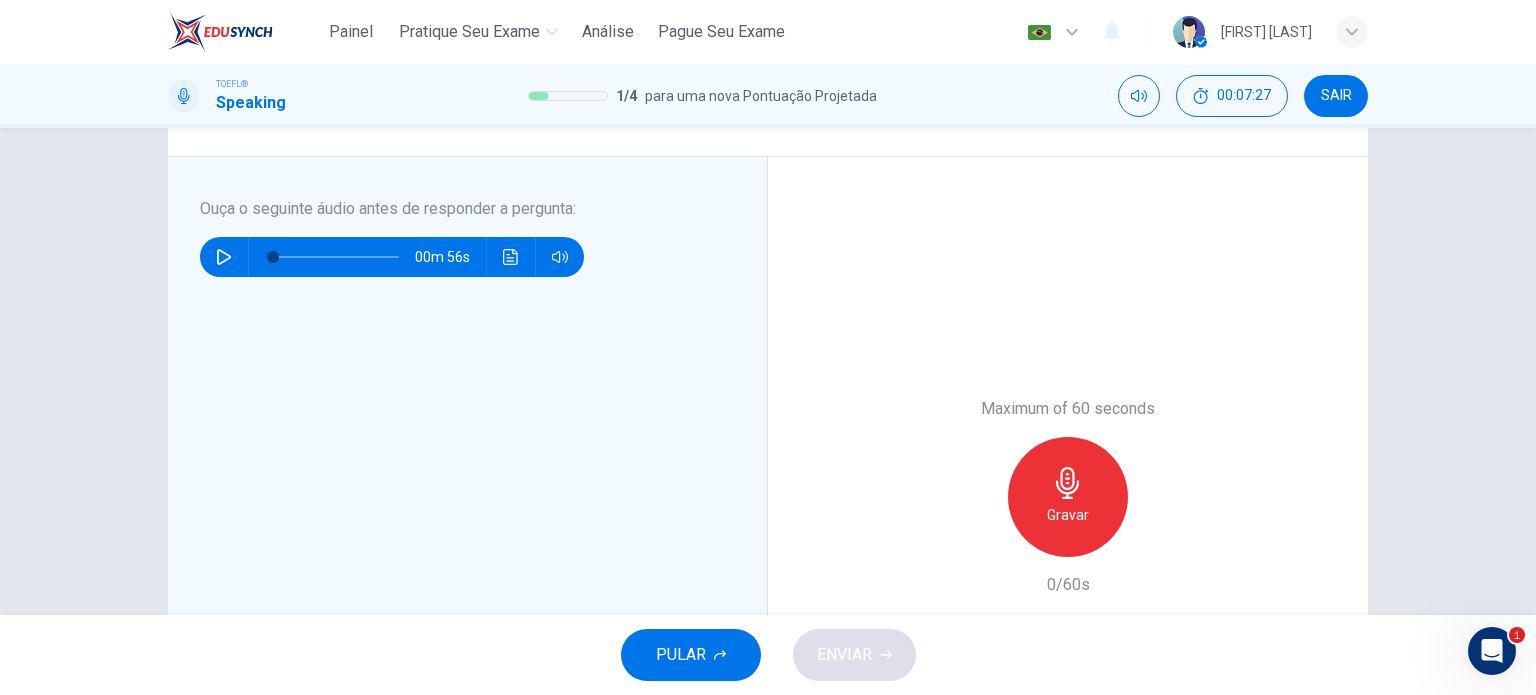 scroll, scrollTop: 273, scrollLeft: 0, axis: vertical 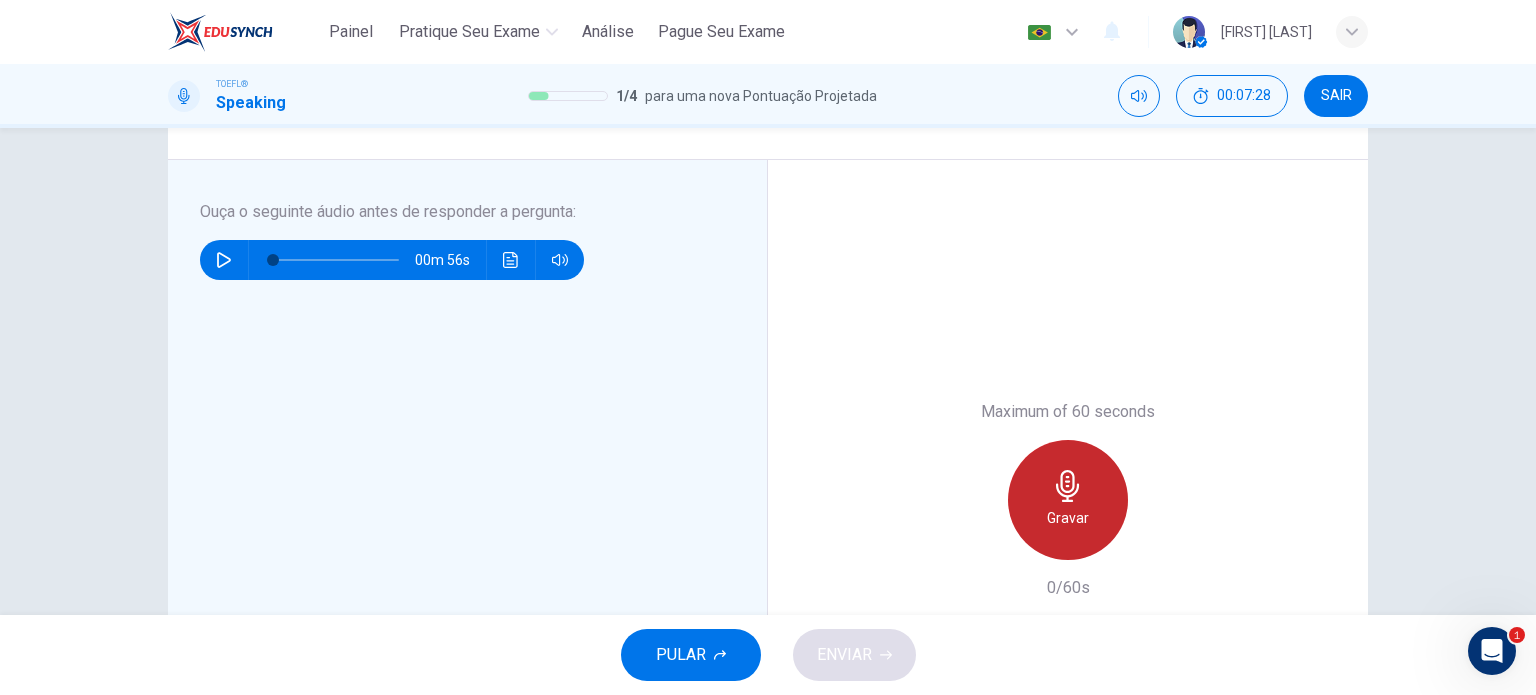 click on "Gravar" at bounding box center (1068, 500) 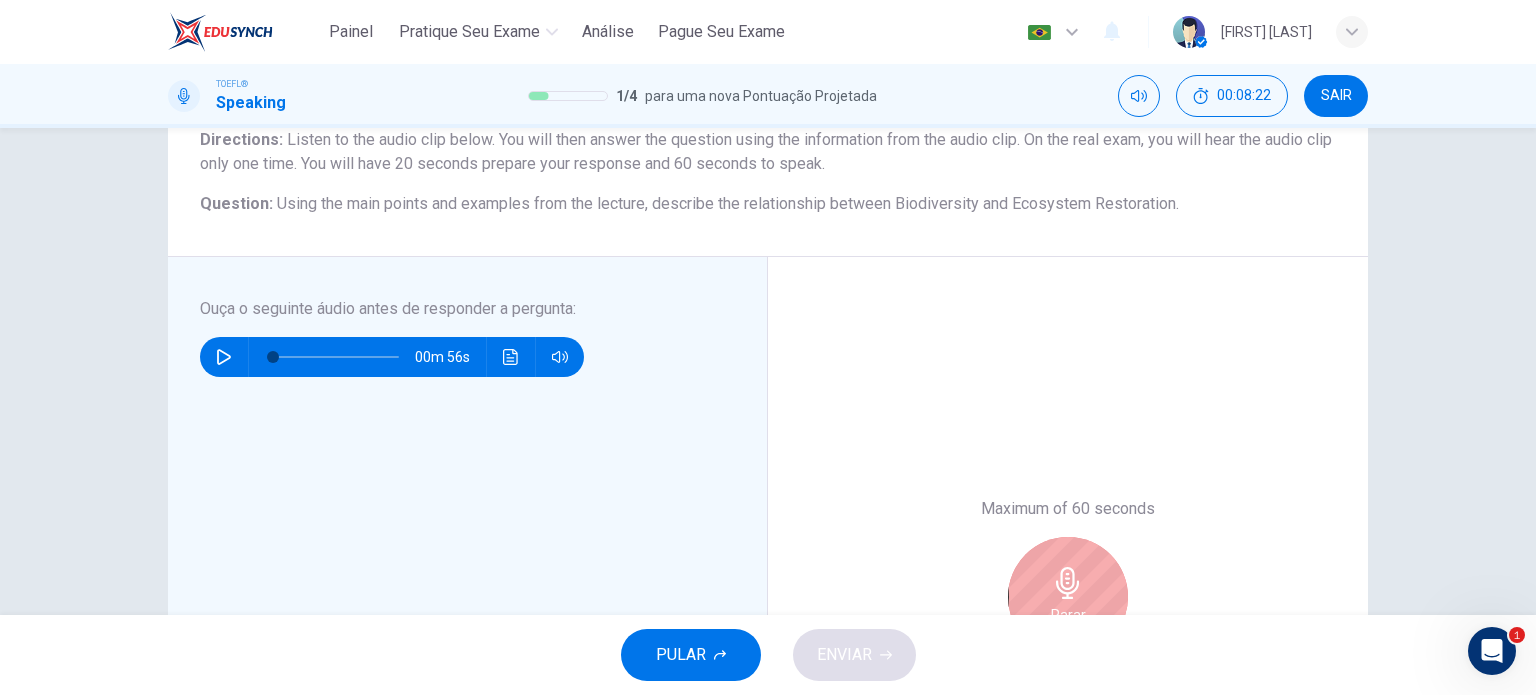 scroll, scrollTop: 178, scrollLeft: 0, axis: vertical 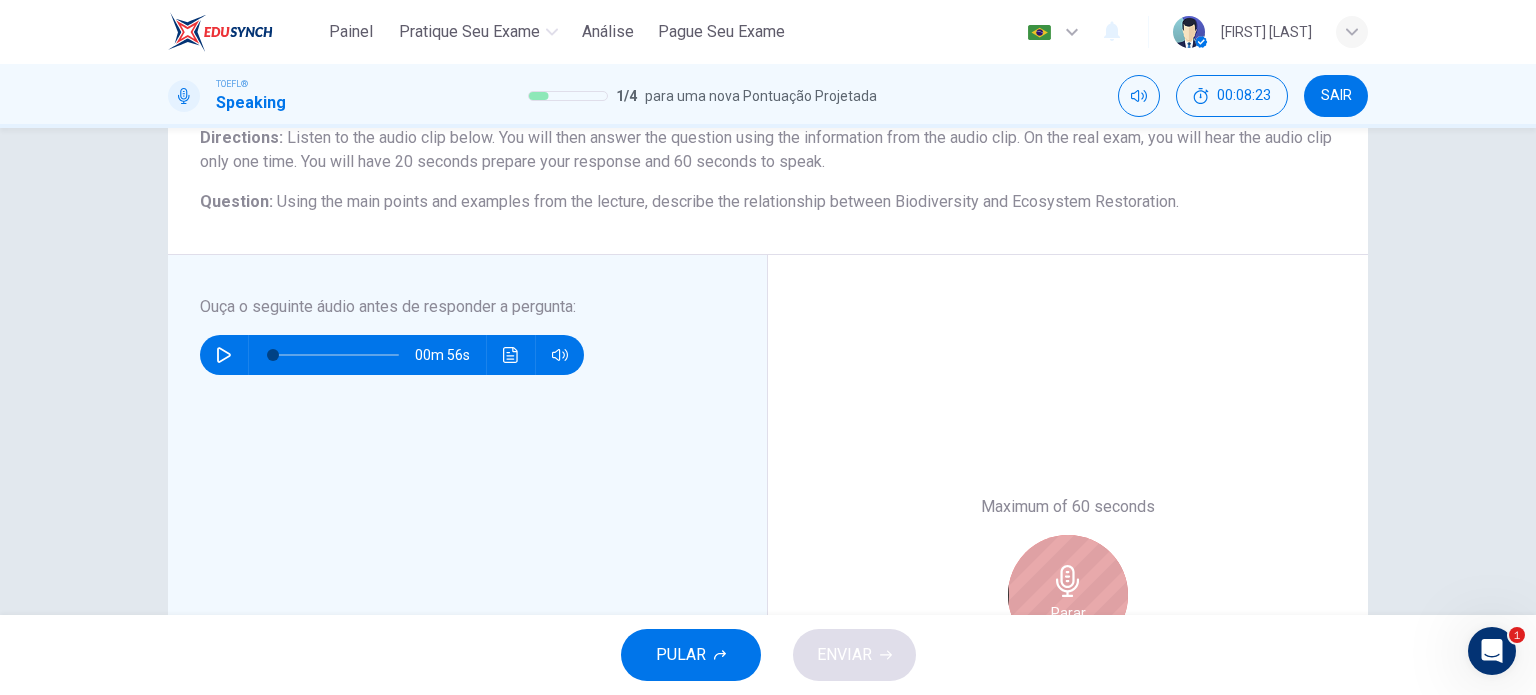 click on "Parar" at bounding box center (1068, 595) 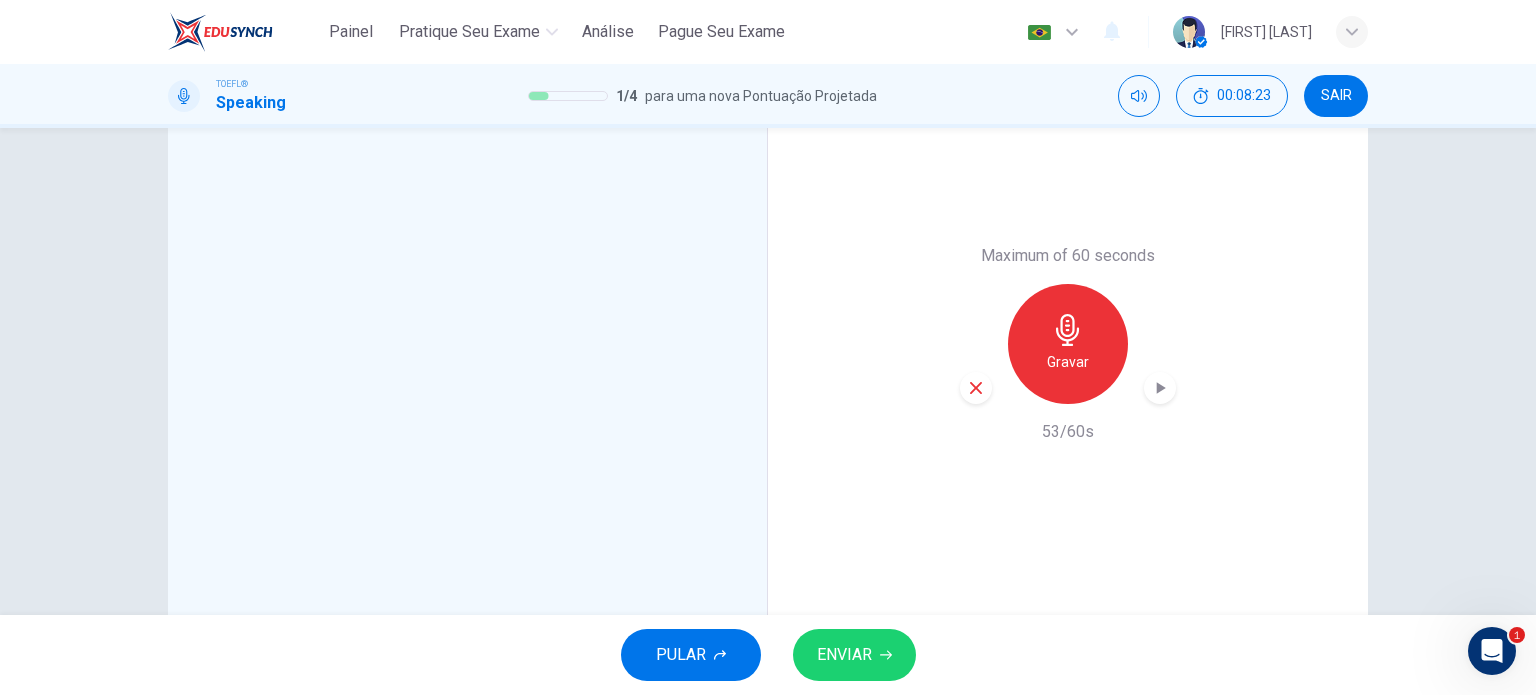 scroll, scrollTop: 430, scrollLeft: 0, axis: vertical 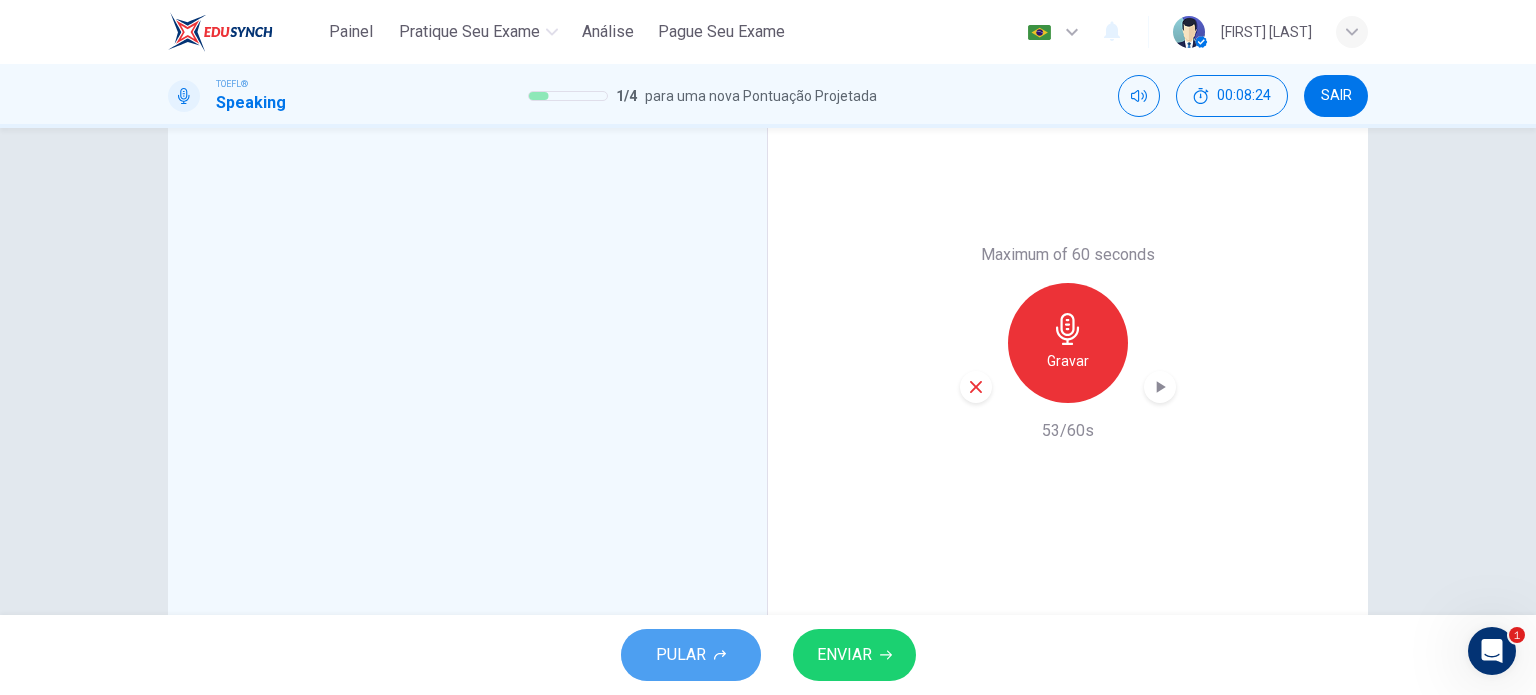 click on "PULAR" at bounding box center (681, 655) 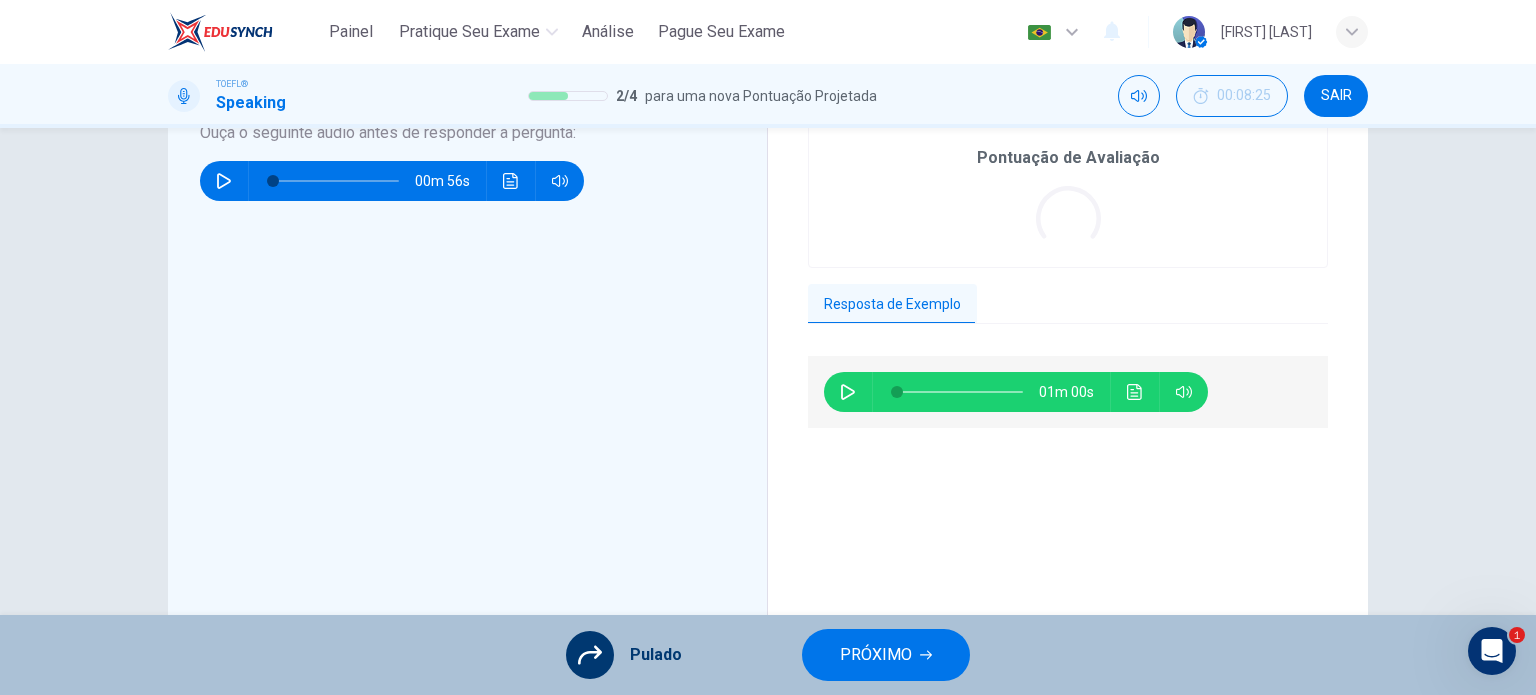 scroll, scrollTop: 368, scrollLeft: 0, axis: vertical 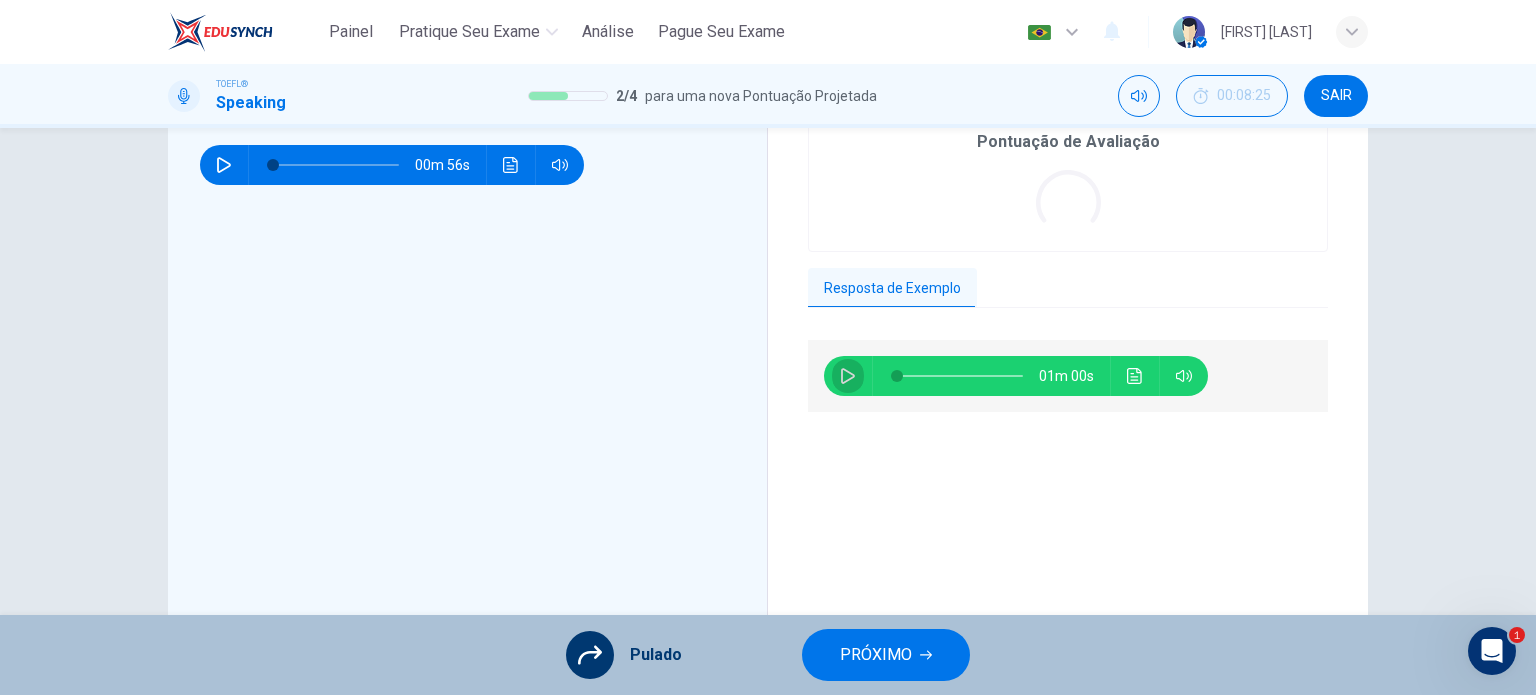 click at bounding box center [848, 376] 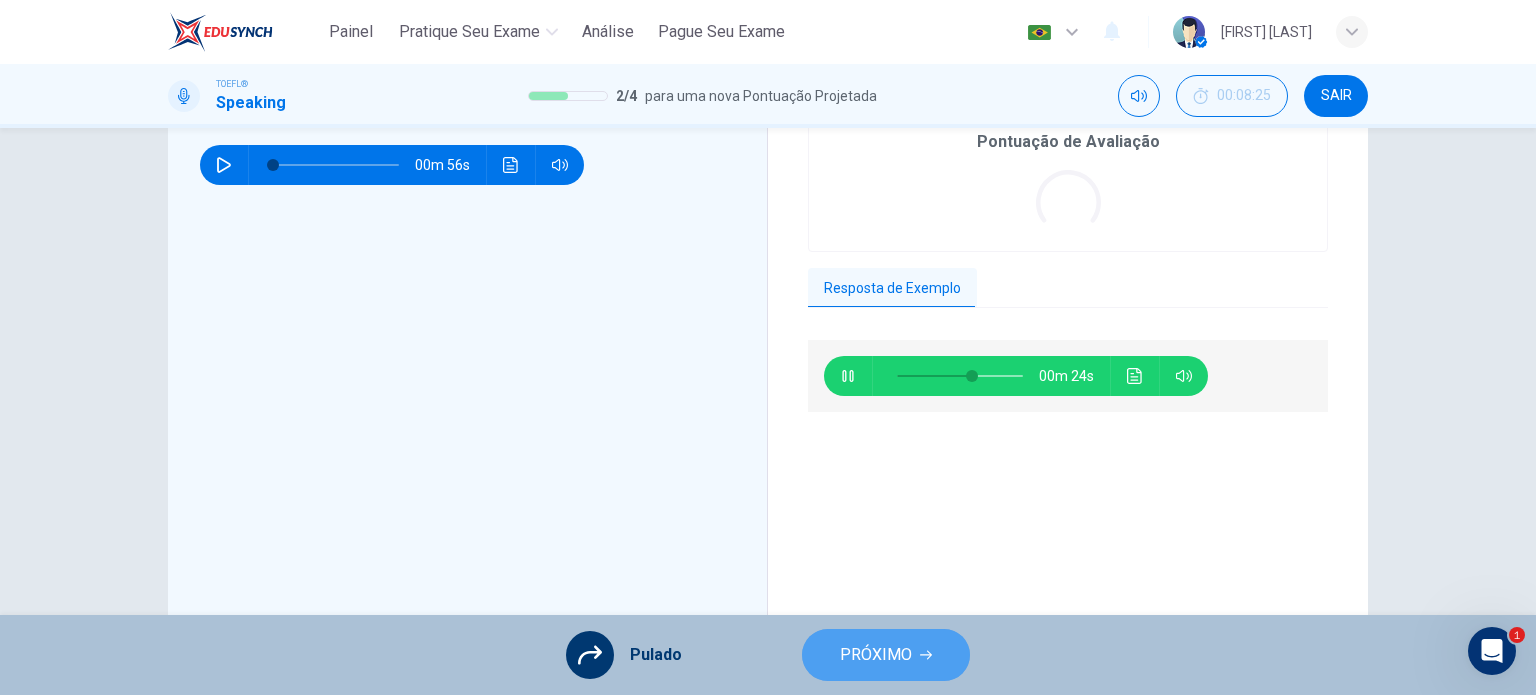 click on "PRÓXIMO" at bounding box center (876, 655) 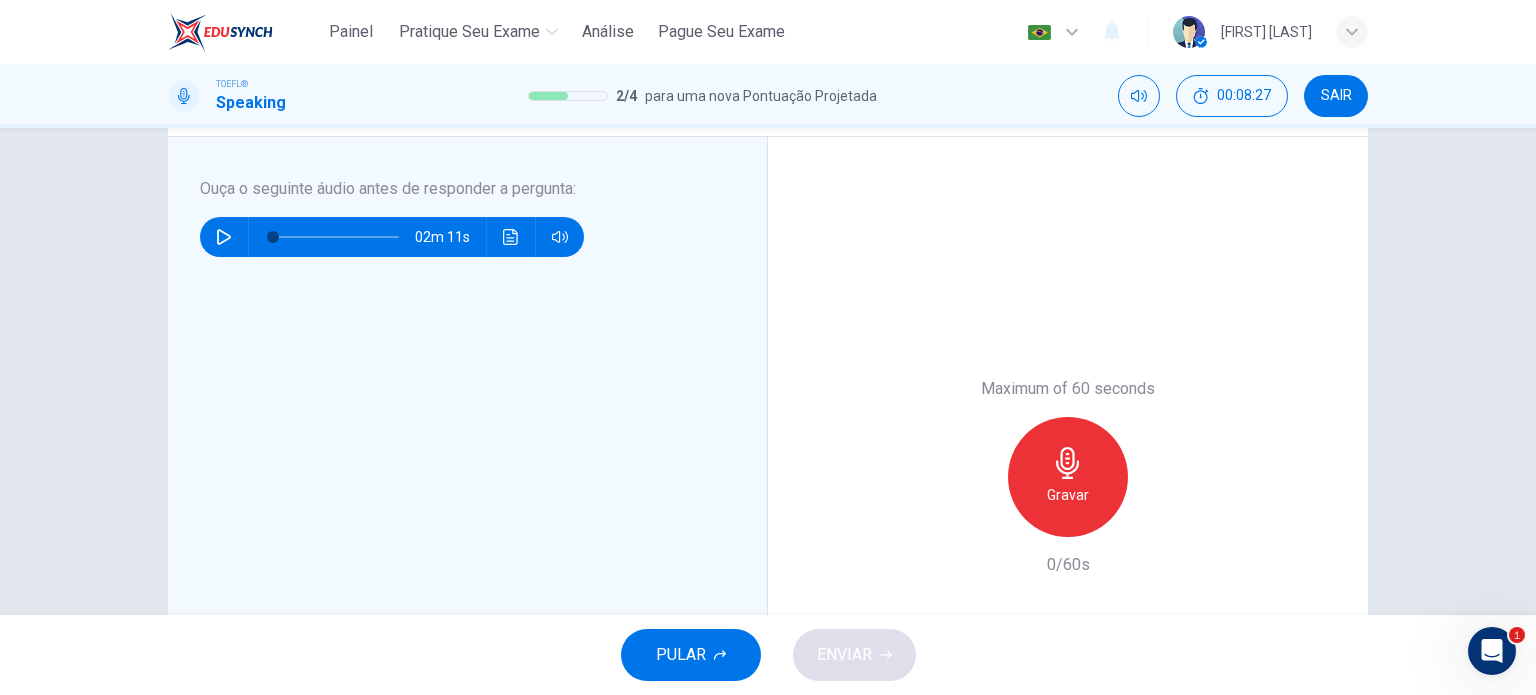 scroll, scrollTop: 295, scrollLeft: 0, axis: vertical 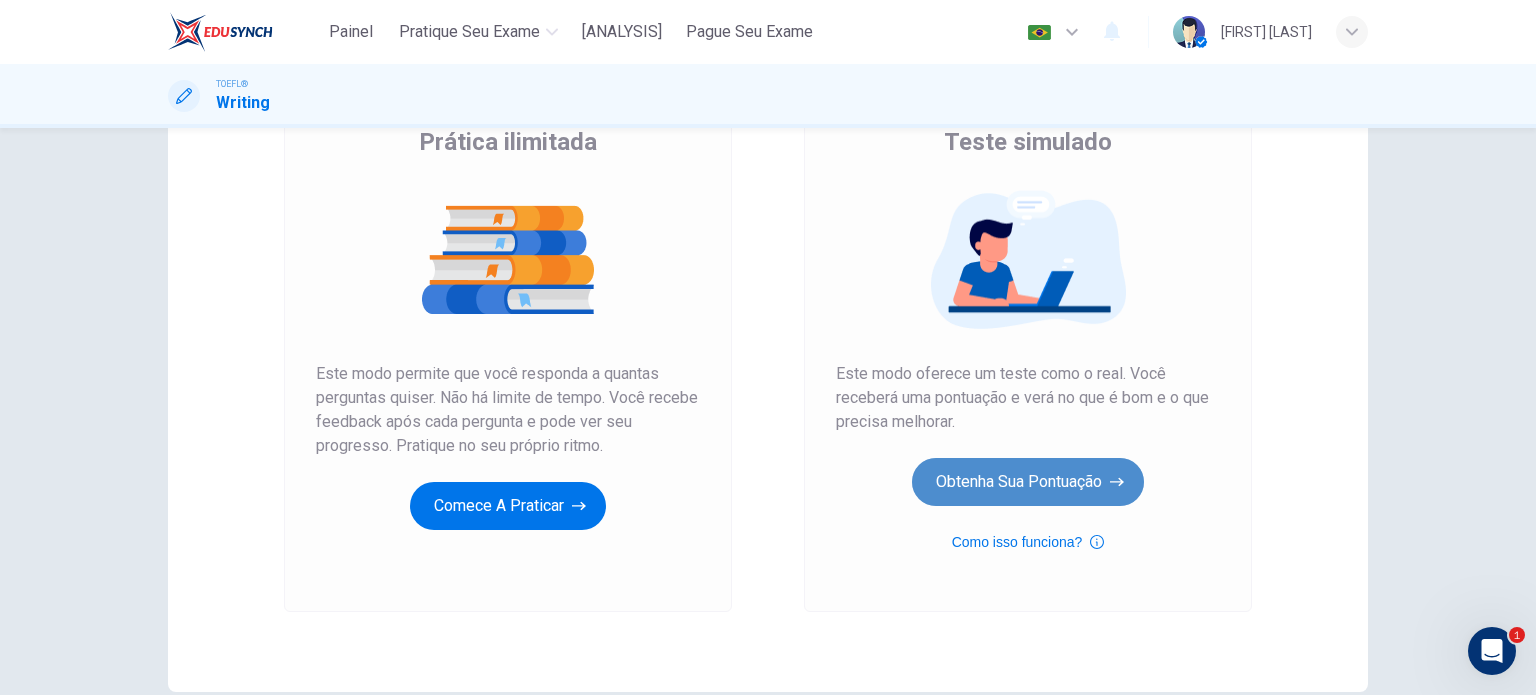 click on "Obtenha sua pontuação" at bounding box center [508, 506] 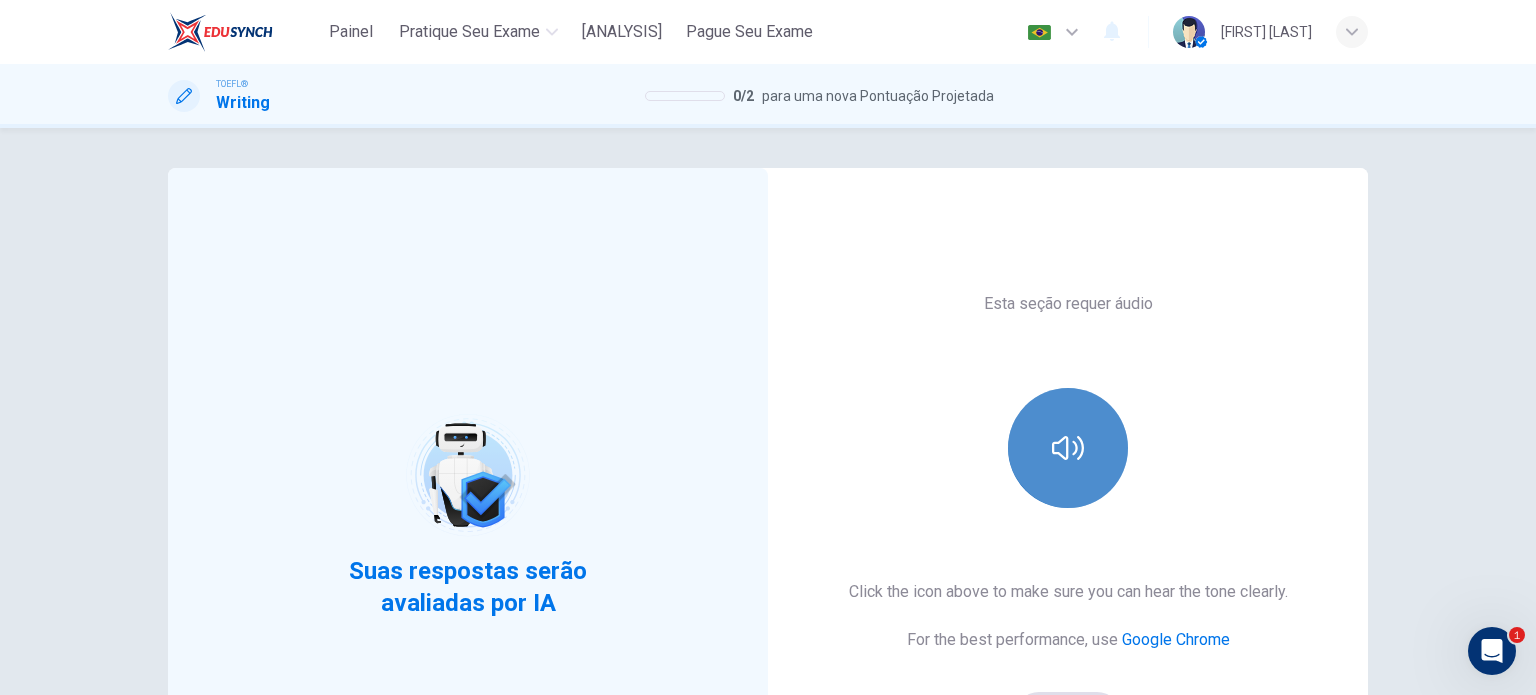 click at bounding box center [1068, 448] 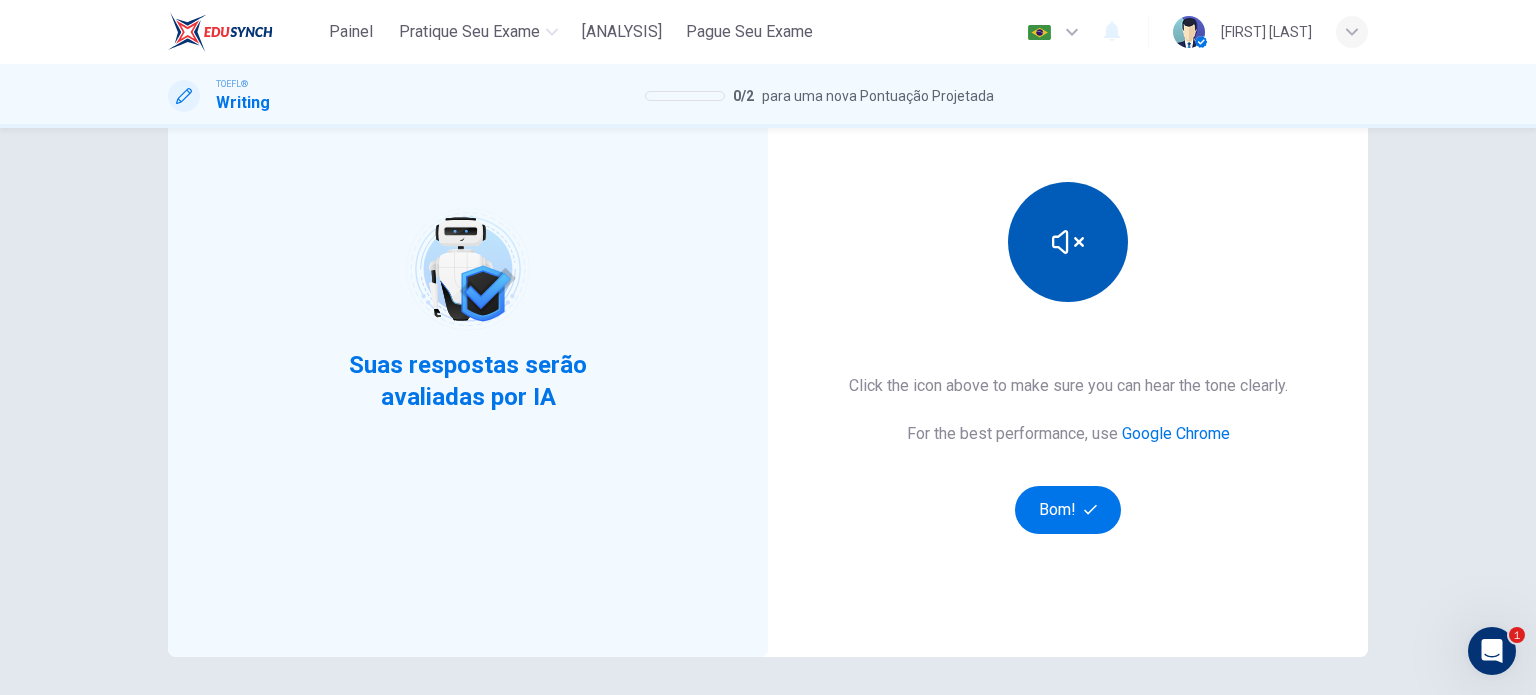 scroll, scrollTop: 212, scrollLeft: 0, axis: vertical 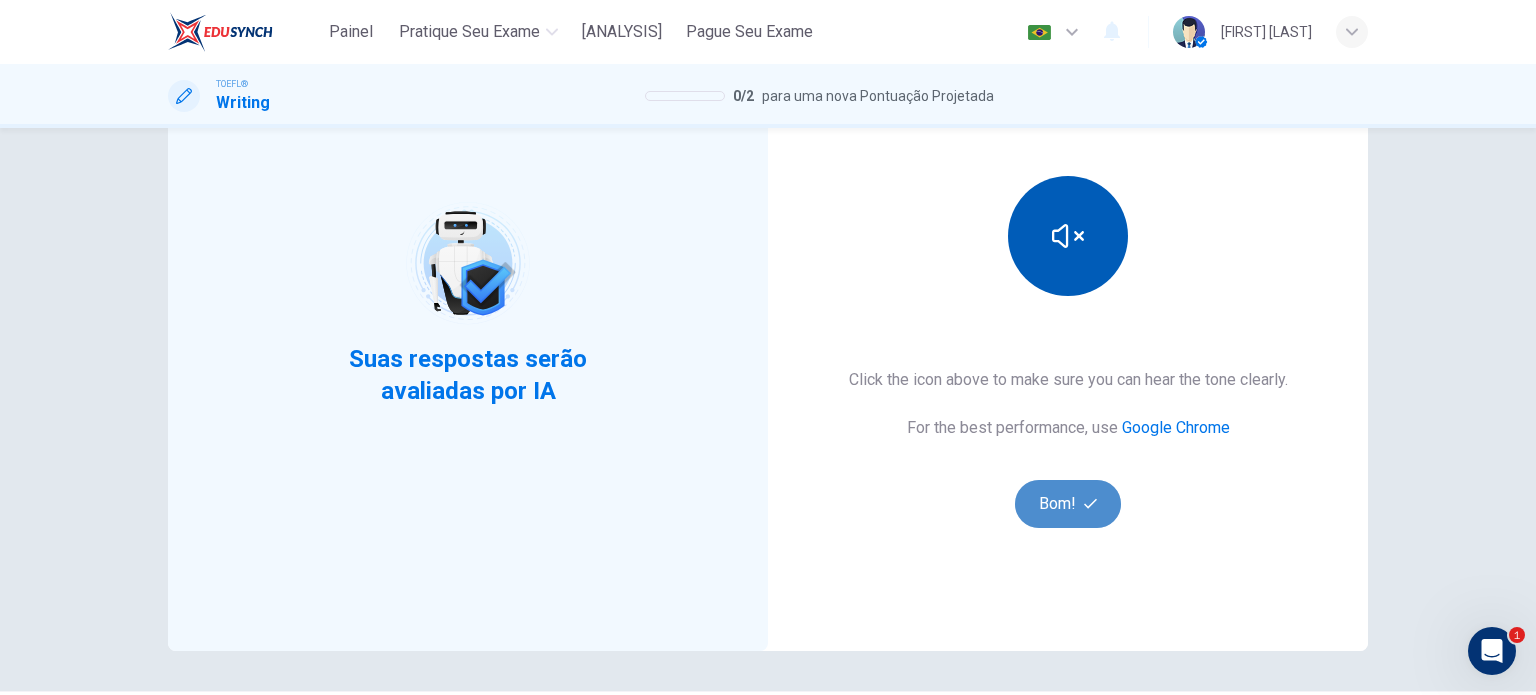 click on "Bom!" at bounding box center [1068, 504] 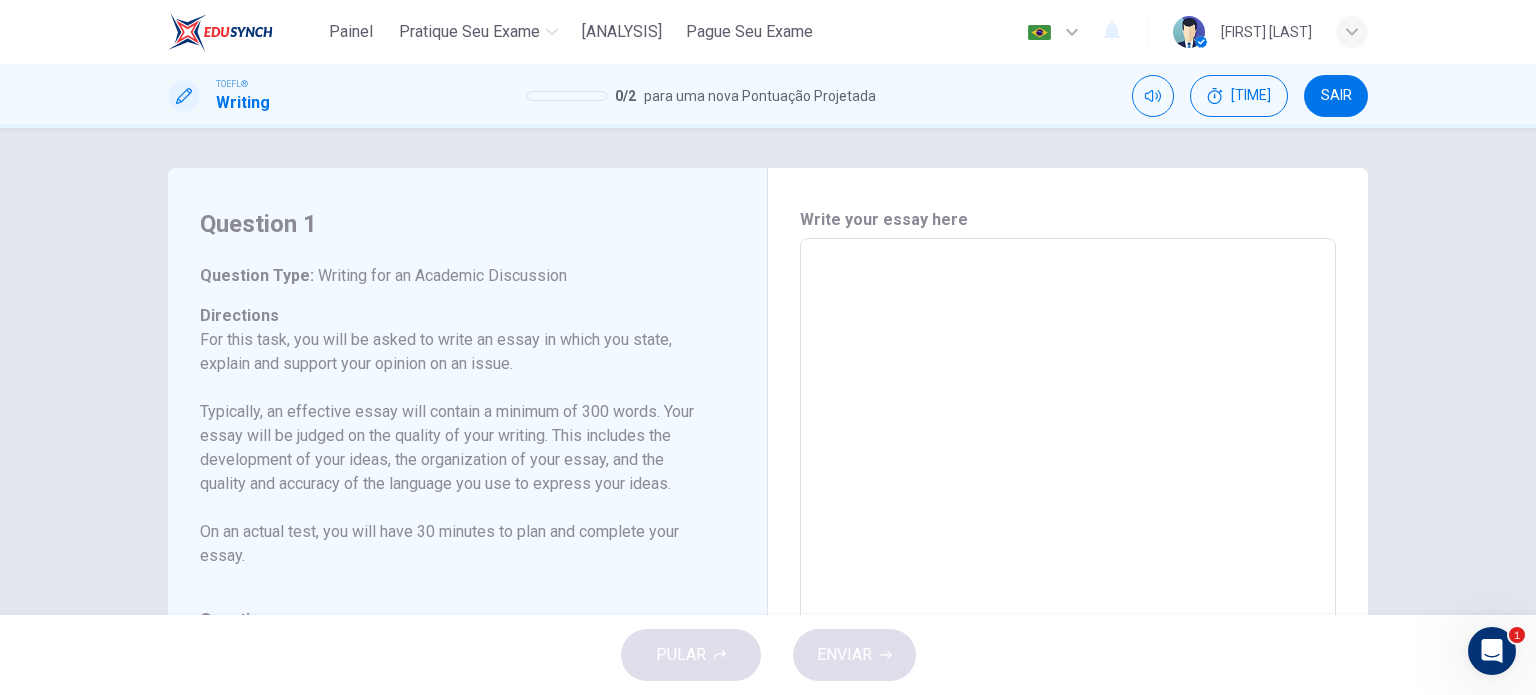scroll, scrollTop: 0, scrollLeft: 0, axis: both 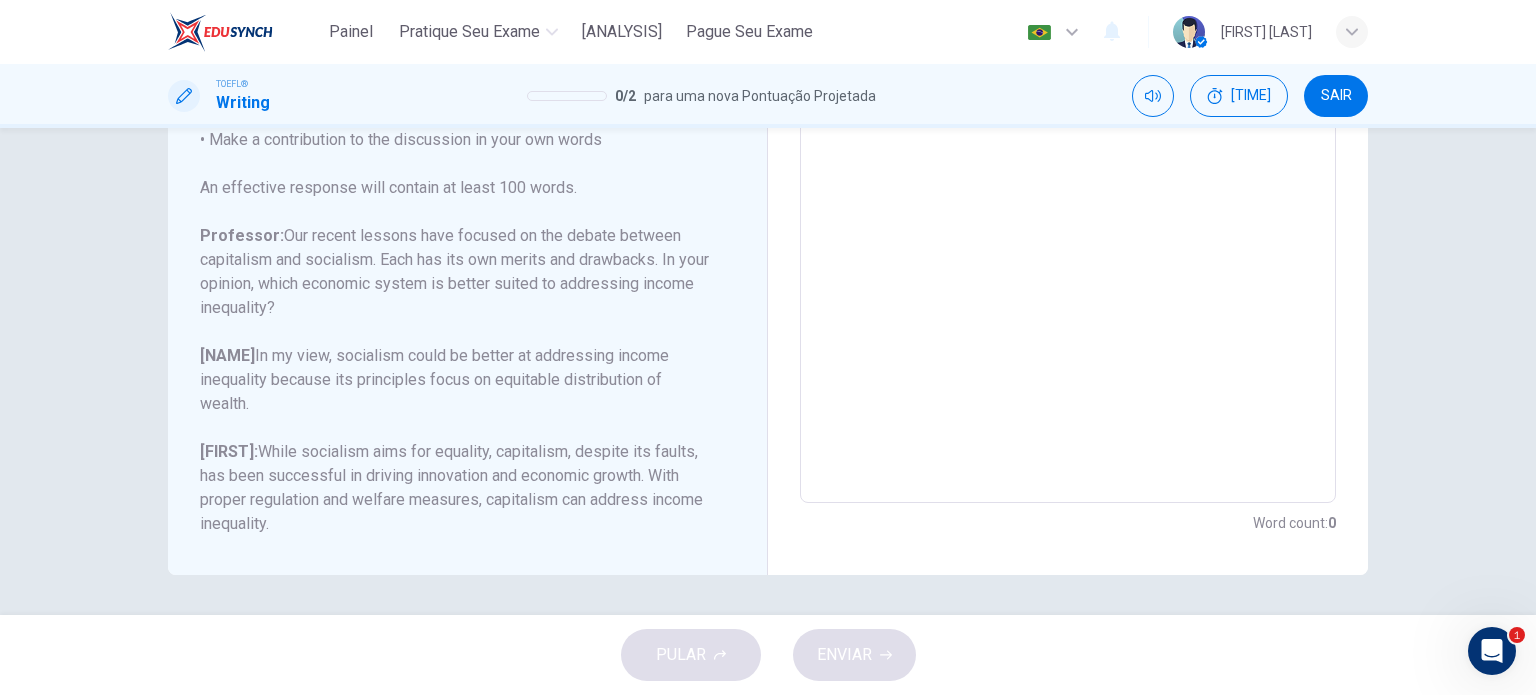 click at bounding box center (1068, 169) 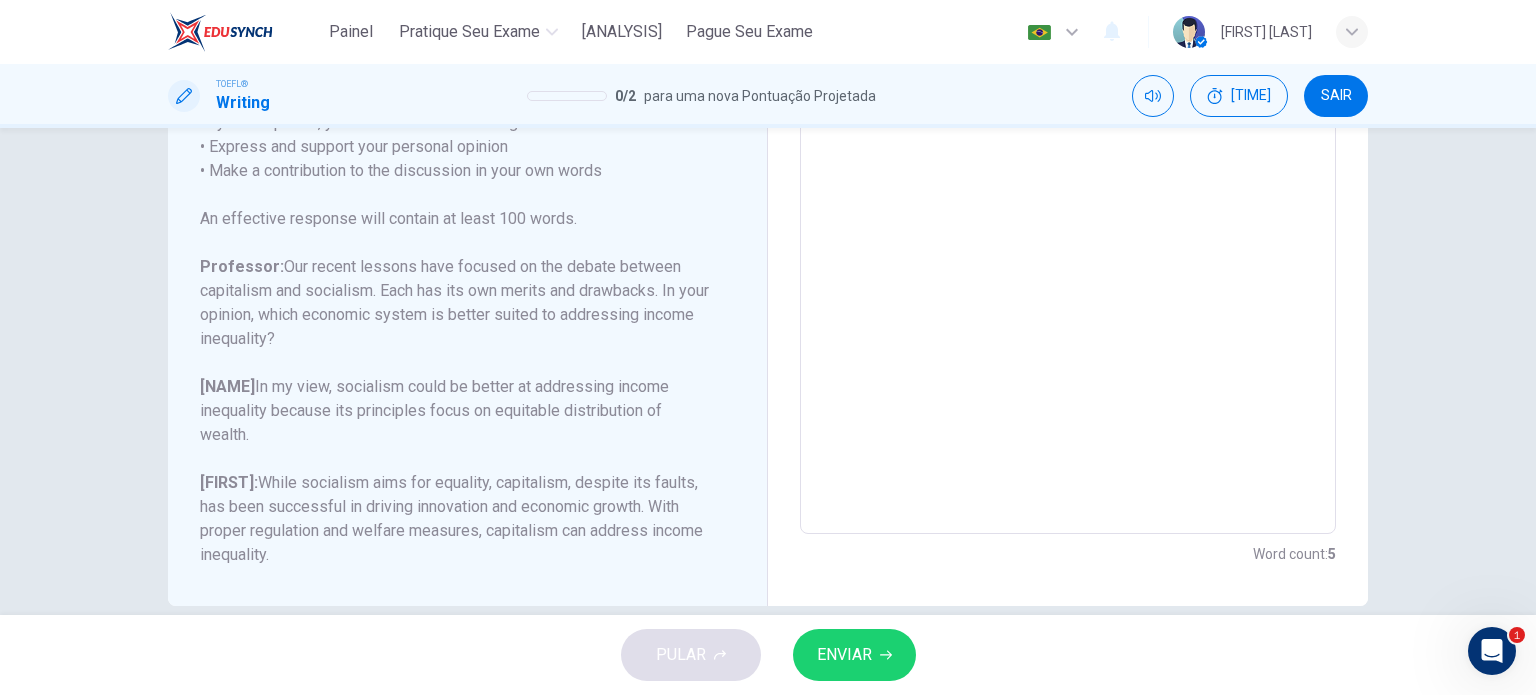 scroll, scrollTop: 341, scrollLeft: 0, axis: vertical 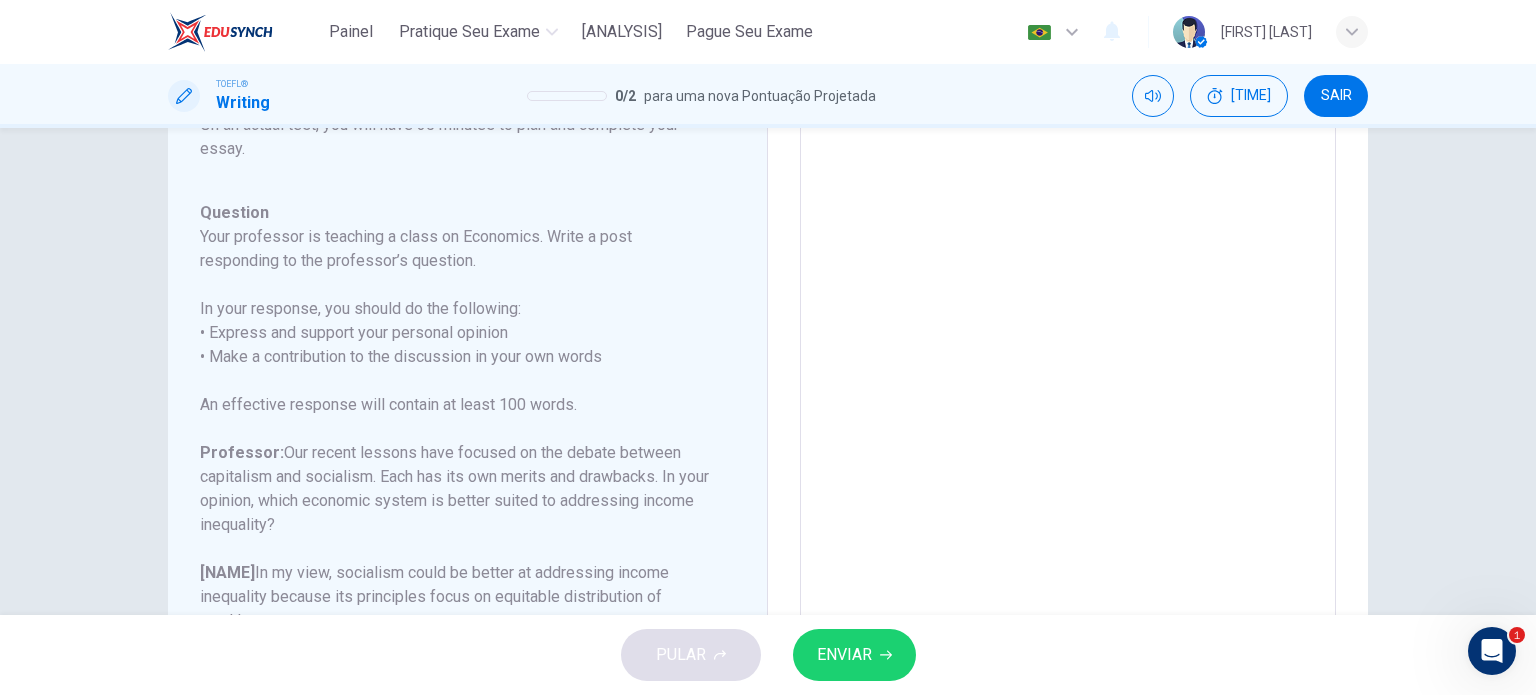 click on "In my opinion, the socialism is the better  x ​" at bounding box center (1068, 386) 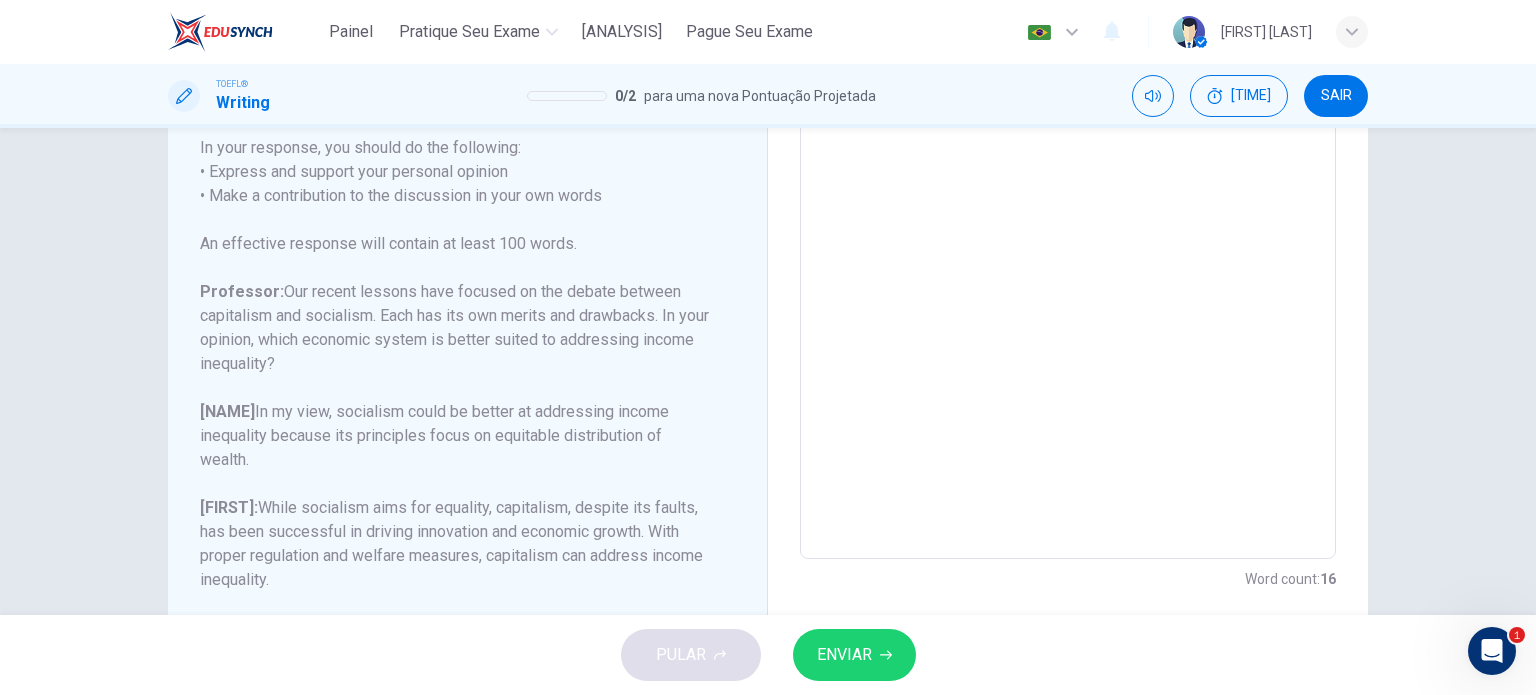 scroll, scrollTop: 350, scrollLeft: 0, axis: vertical 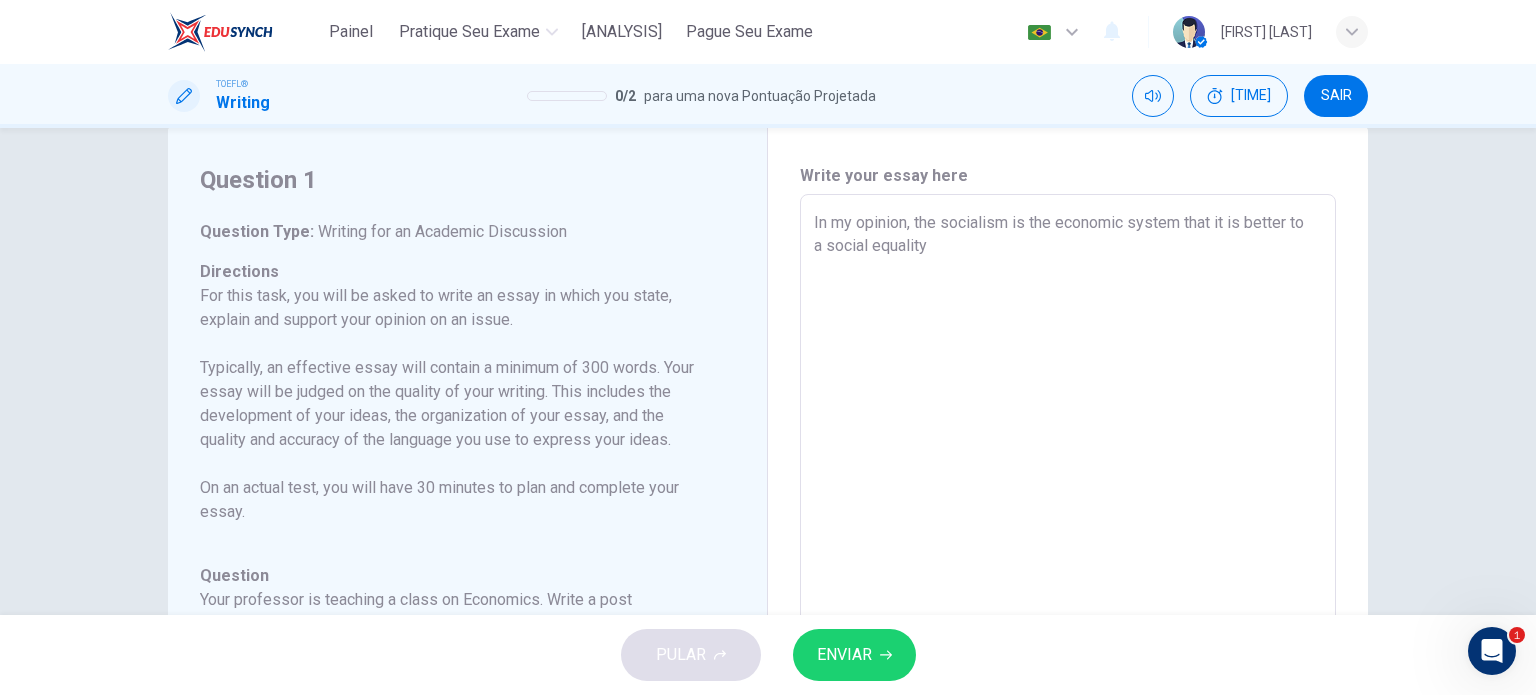 click on "In my opinion, the socialism is the economic system that it is better to a social equality" at bounding box center [1068, 528] 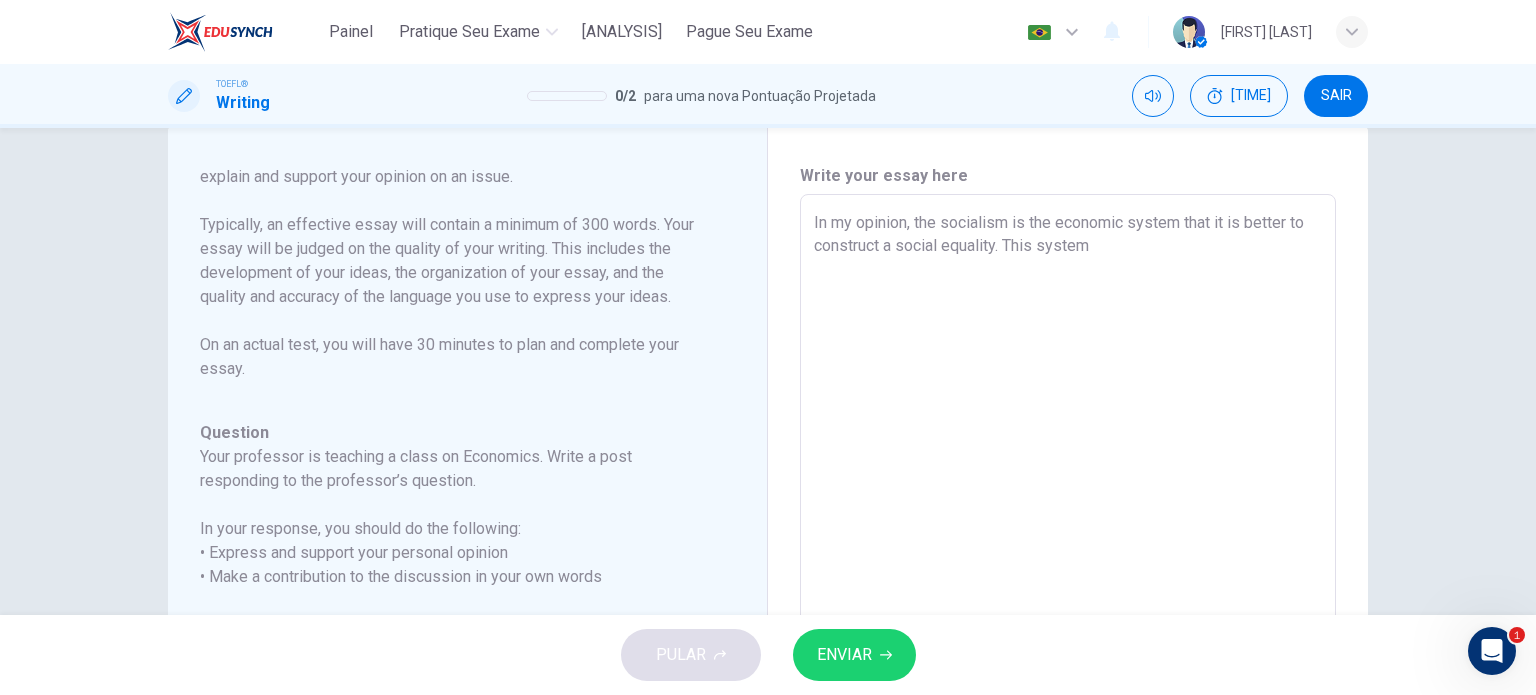 scroll, scrollTop: 221, scrollLeft: 0, axis: vertical 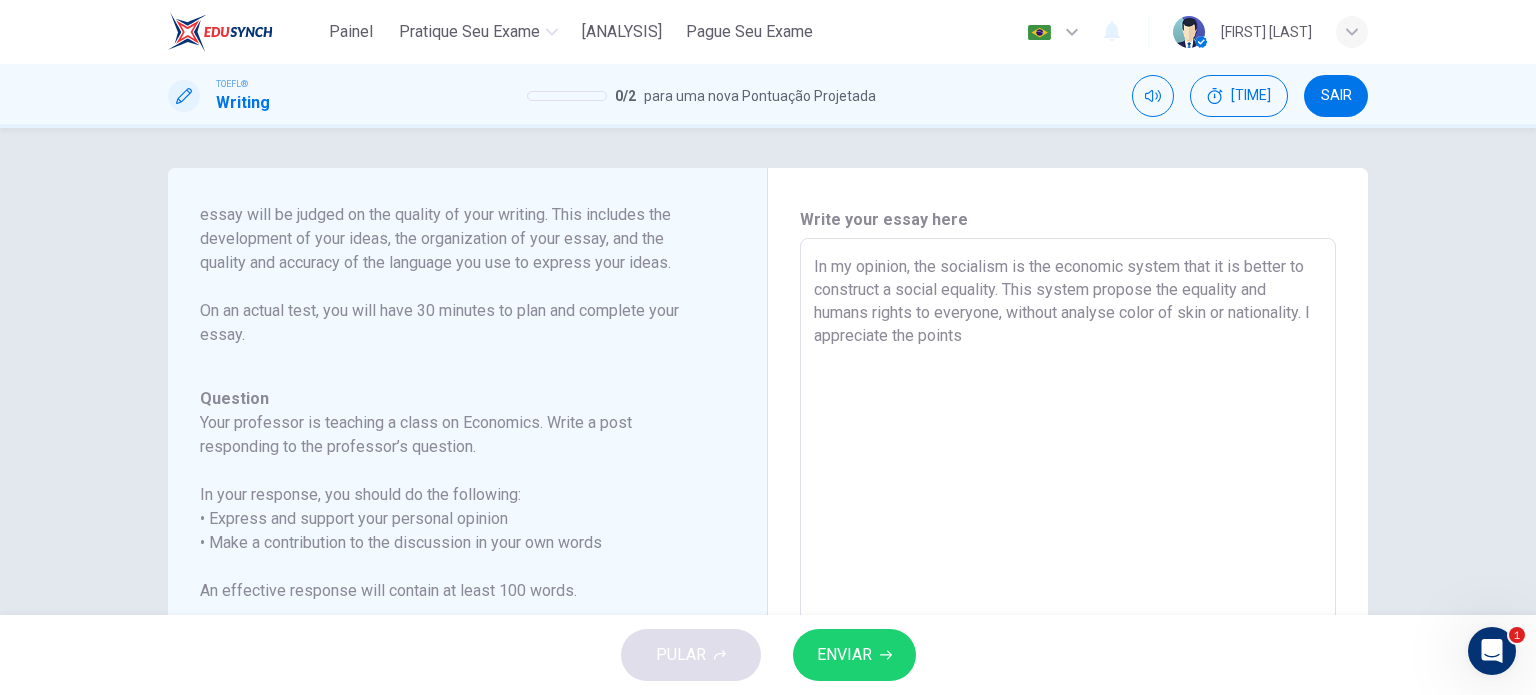 drag, startPoint x: 1018, startPoint y: 363, endPoint x: 815, endPoint y: 333, distance: 205.20477 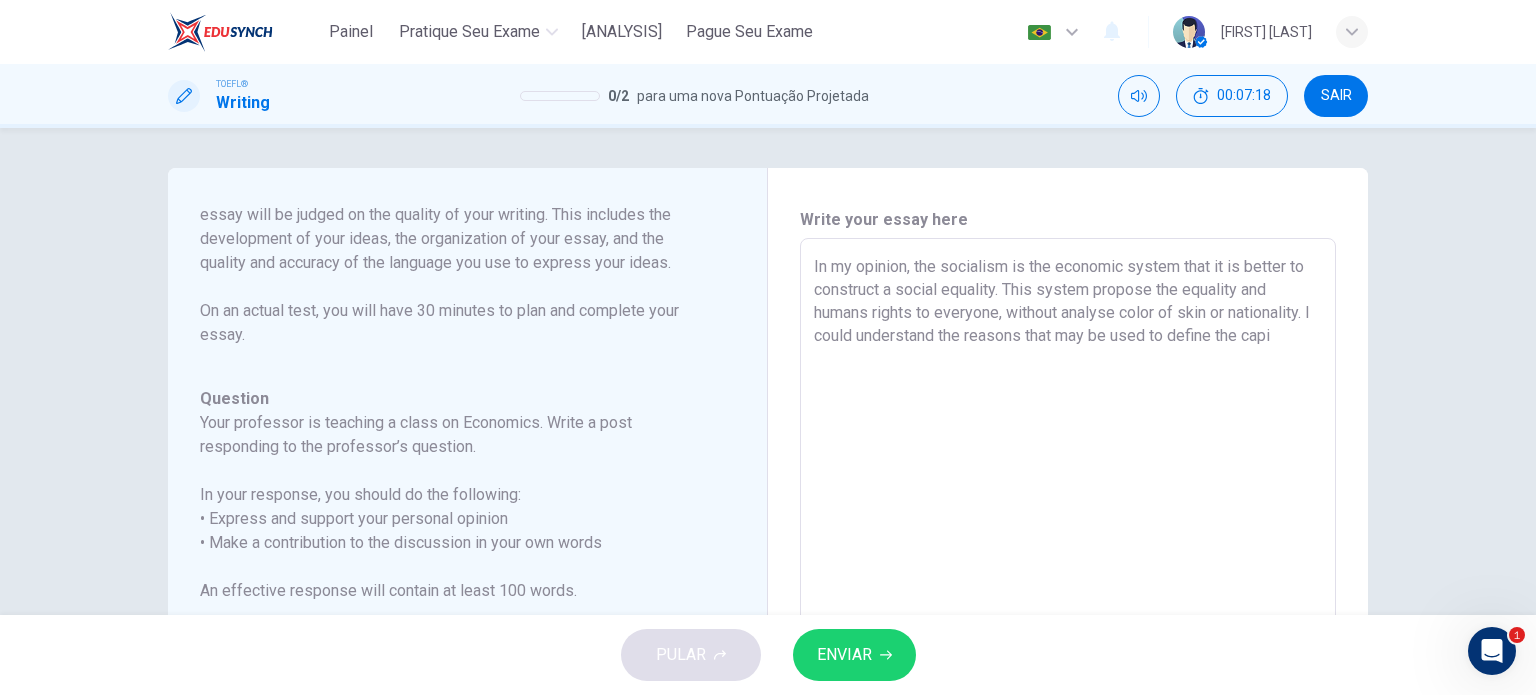 scroll, scrollTop: 107, scrollLeft: 0, axis: vertical 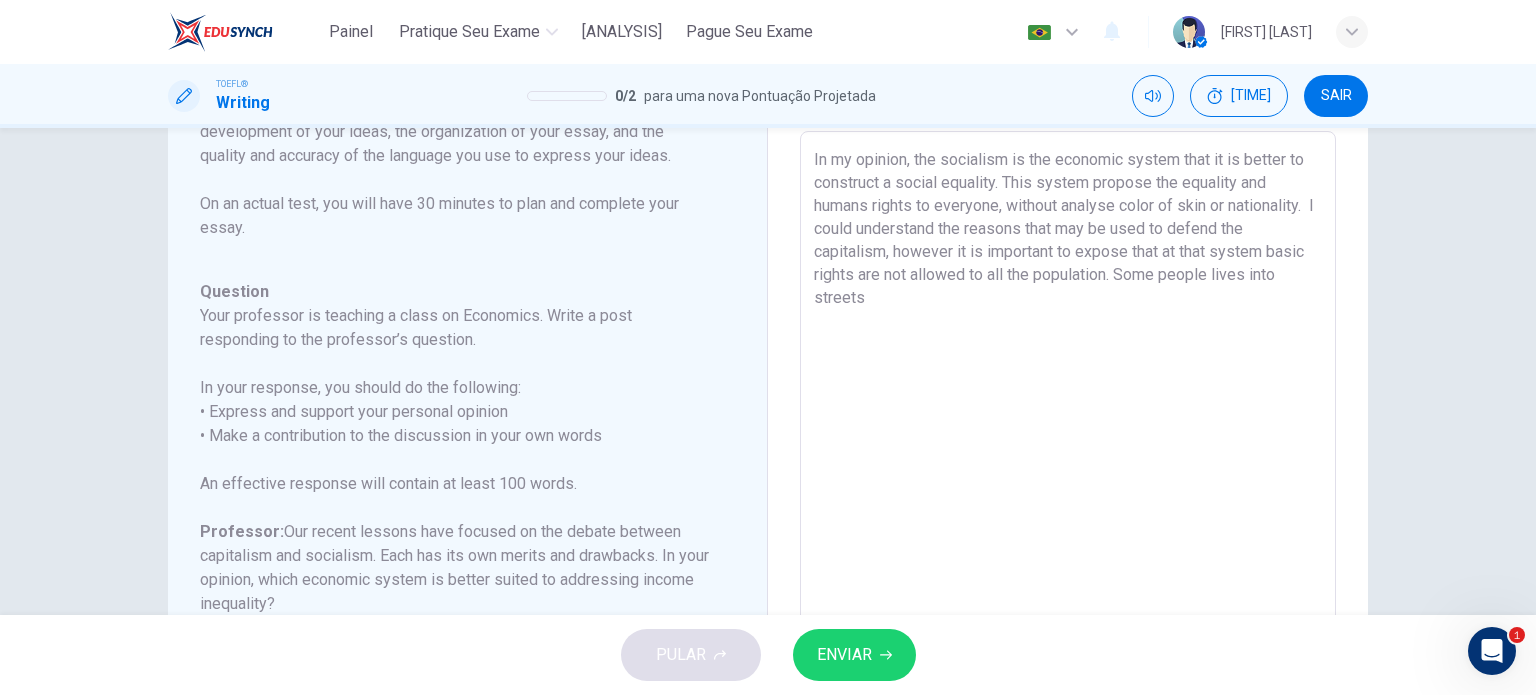 click on "In my opinion, the socialism is the economic system that it is better to construct a social equality. This system propose the equality and humans rights to everyone, without analyse color of skin or nationality.  I could understand the reasons that may be used to defend the capitalism, however it is important to expose that at that system basic rights are not allowed to all the population. Some people lives into streets" at bounding box center (1068, 465) 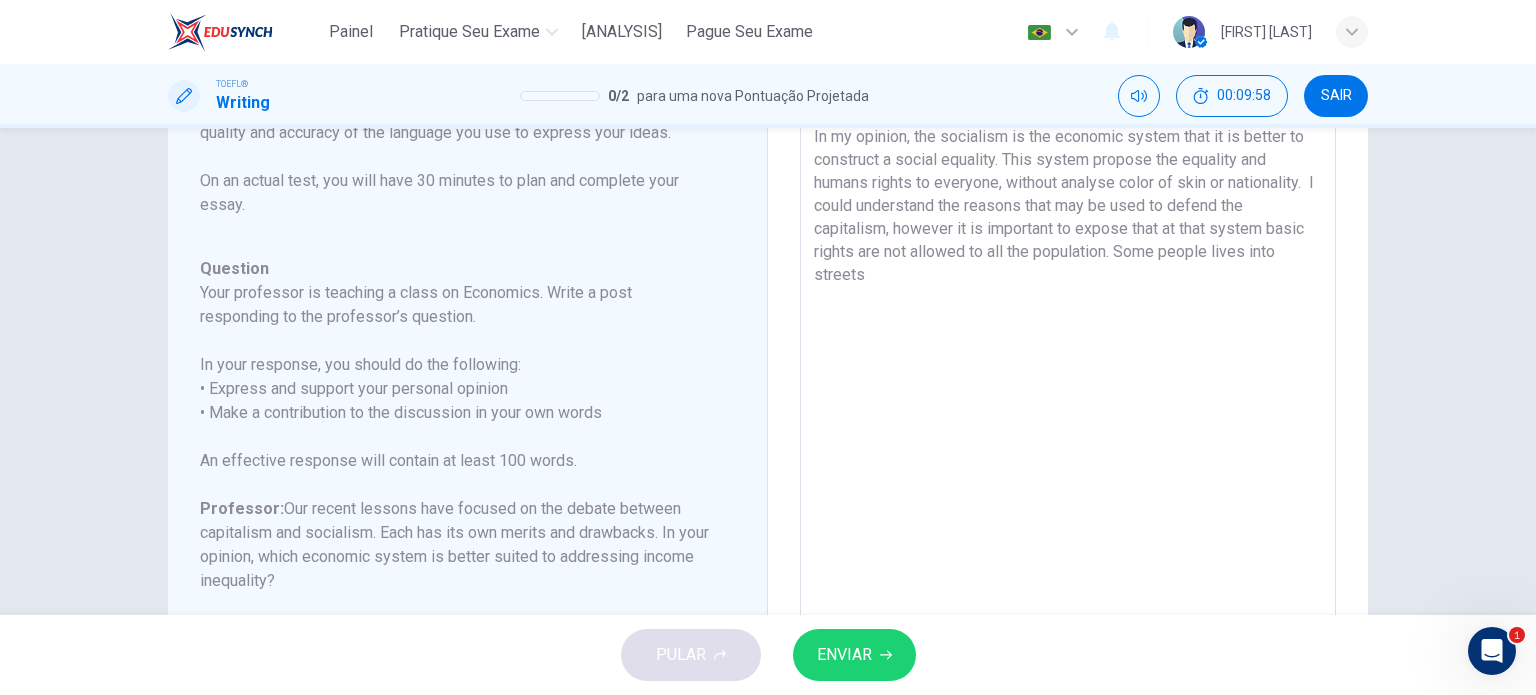 scroll, scrollTop: 124, scrollLeft: 0, axis: vertical 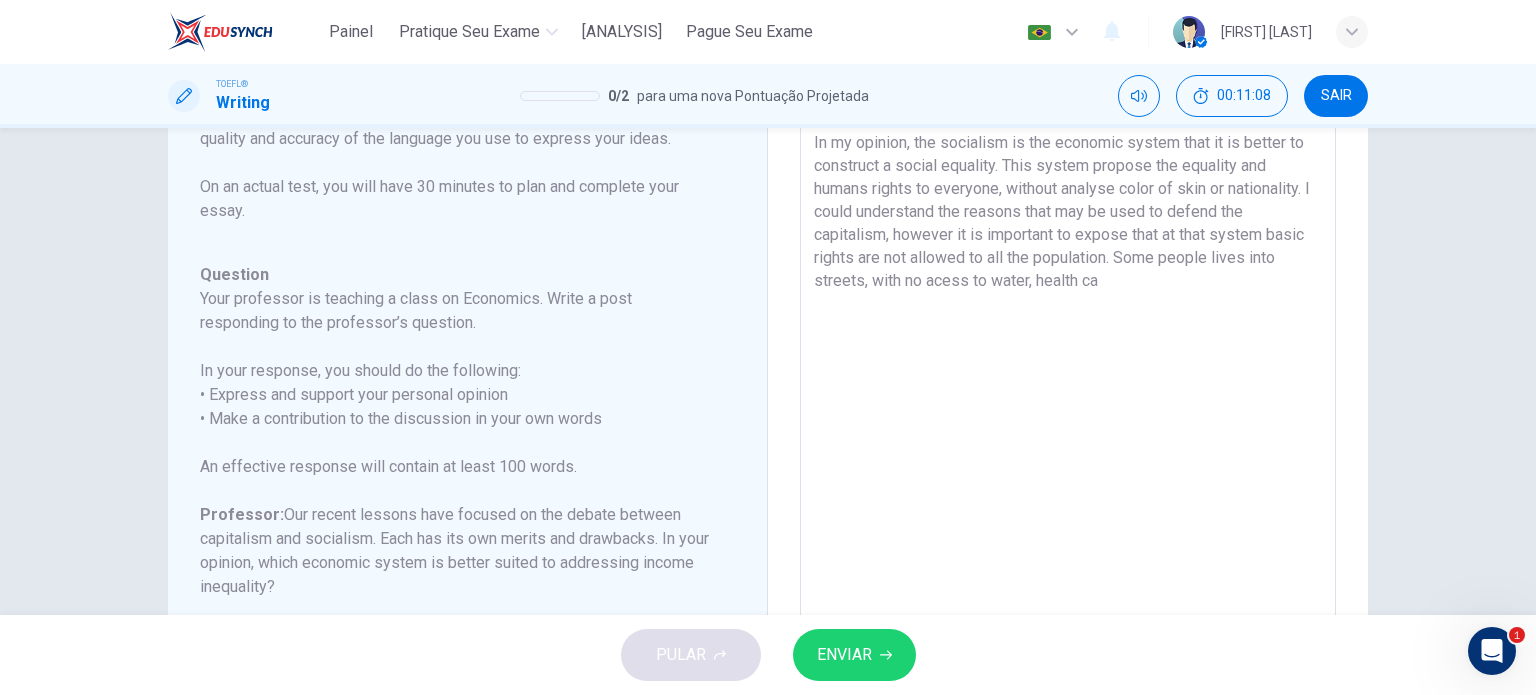 click on "In my opinion, the socialism is the economic system that it is better to construct a social equality. This system propose the equality and humans rights to everyone, without analyse color of skin or nationality. I could understand the reasons that may be used to defend the capitalism, however it is important to expose that at that system basic rights are not allowed to all the population. Some people lives into streets, with no acess to water, health ca" at bounding box center (1068, 448) 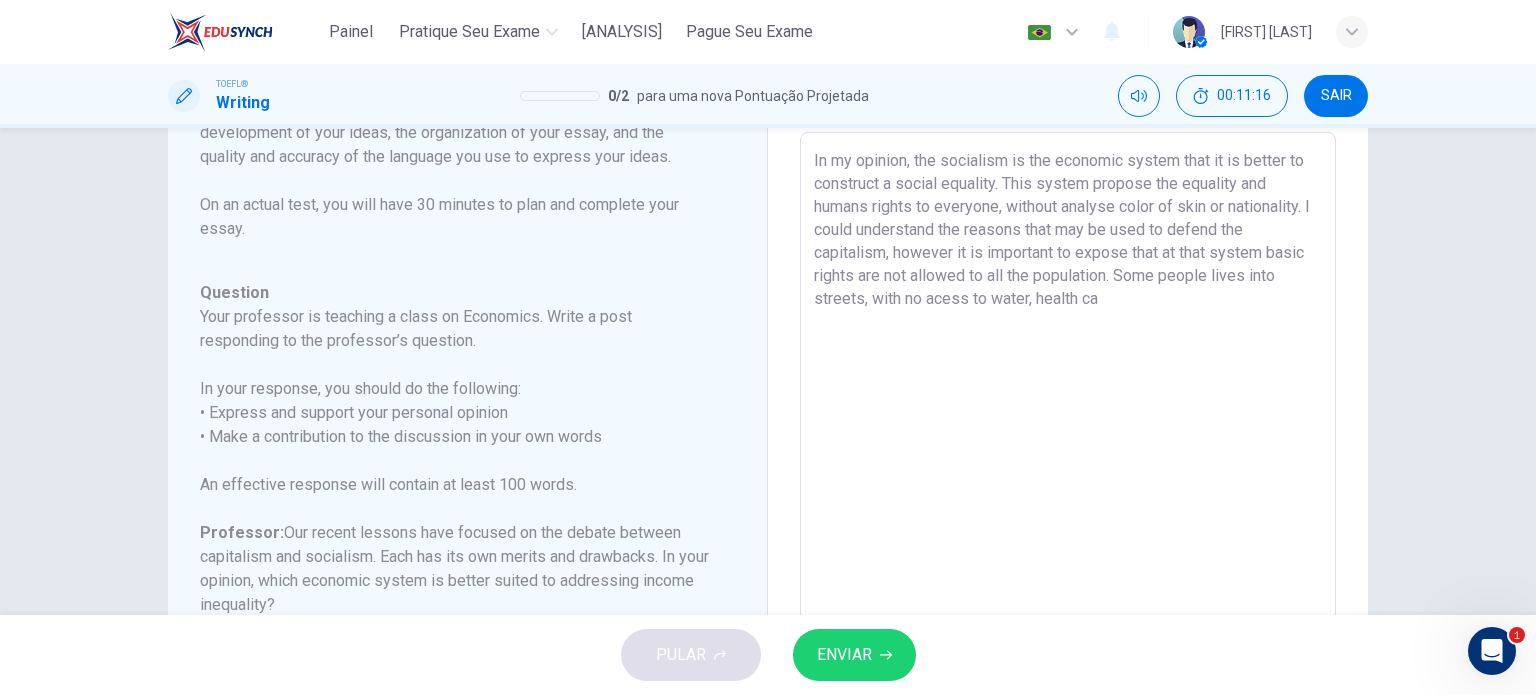 scroll, scrollTop: 107, scrollLeft: 0, axis: vertical 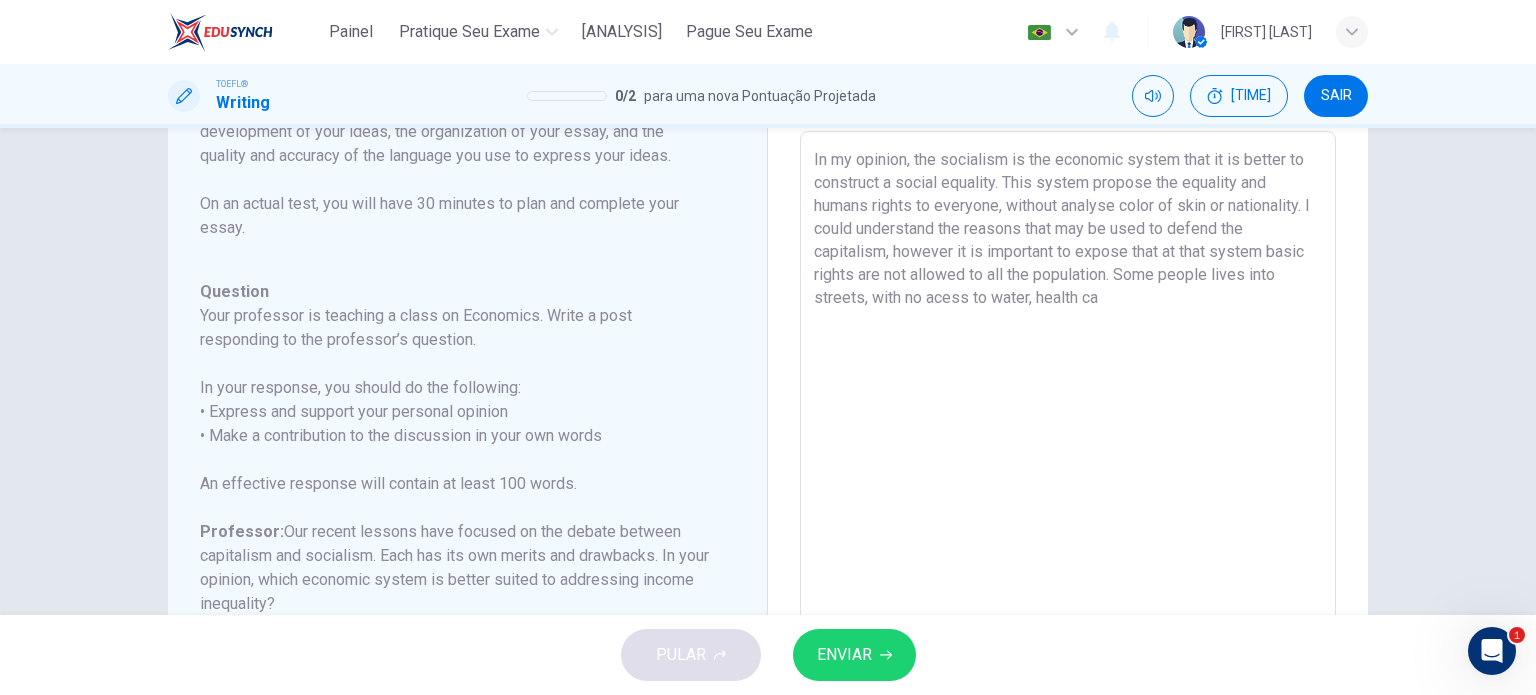 click on "In my opinion, the socialism is the economic system that it is better to construct a social equality. This system propose the equality and humans rights to everyone, without analyse color of skin or nationality. I could understand the reasons that may be used to defend the capitalism, however it is important to expose that at that system basic rights are not allowed to all the population. Some people lives into streets, with no acess to water, health ca" at bounding box center [1068, 465] 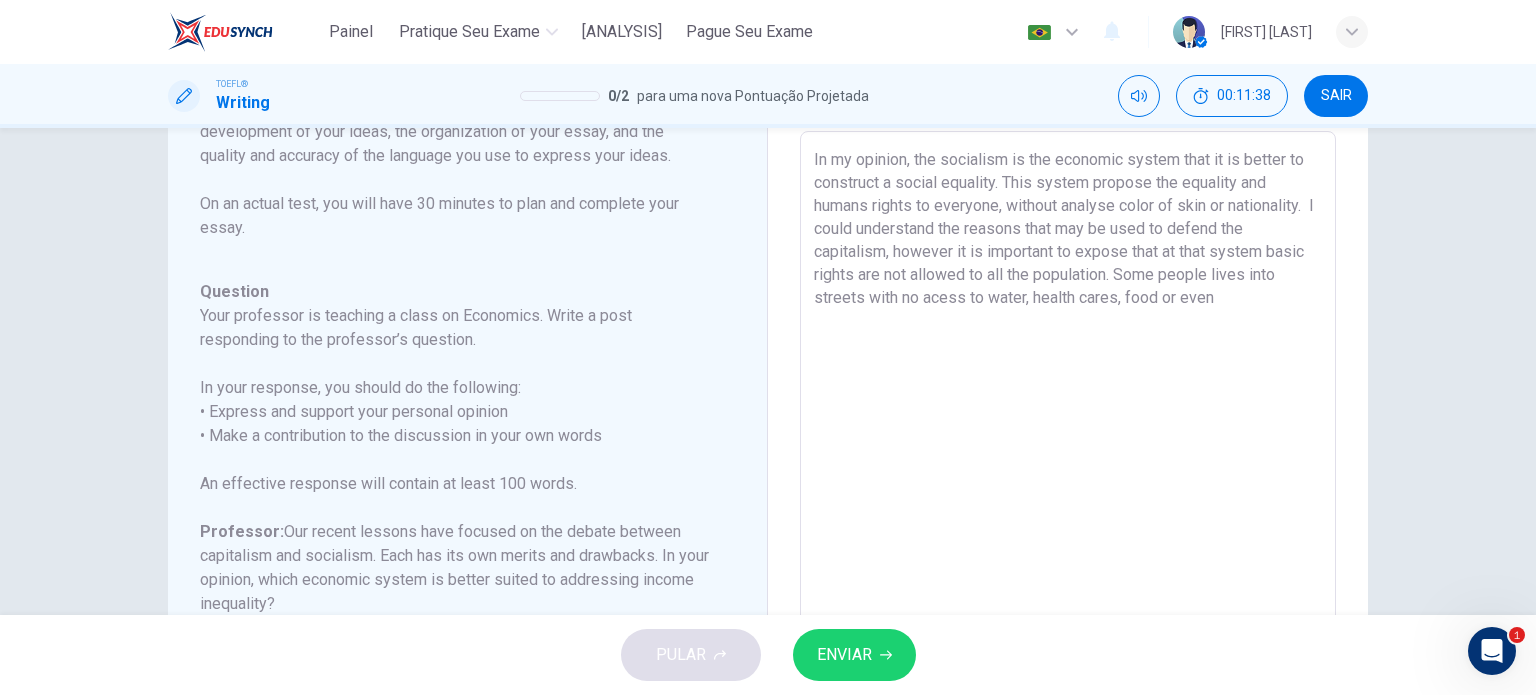 click on "In my opinion, the socialism is the economic system that it is better to construct a social equality. This system propose the equality and humans rights to everyone, without analyse color of skin or nationality.  I could understand the reasons that may be used to defend the capitalism, however it is important to expose that at that system basic rights are not allowed to all the population. Some people lives into streets with no acess to water, health cares, food or even" at bounding box center (1068, 465) 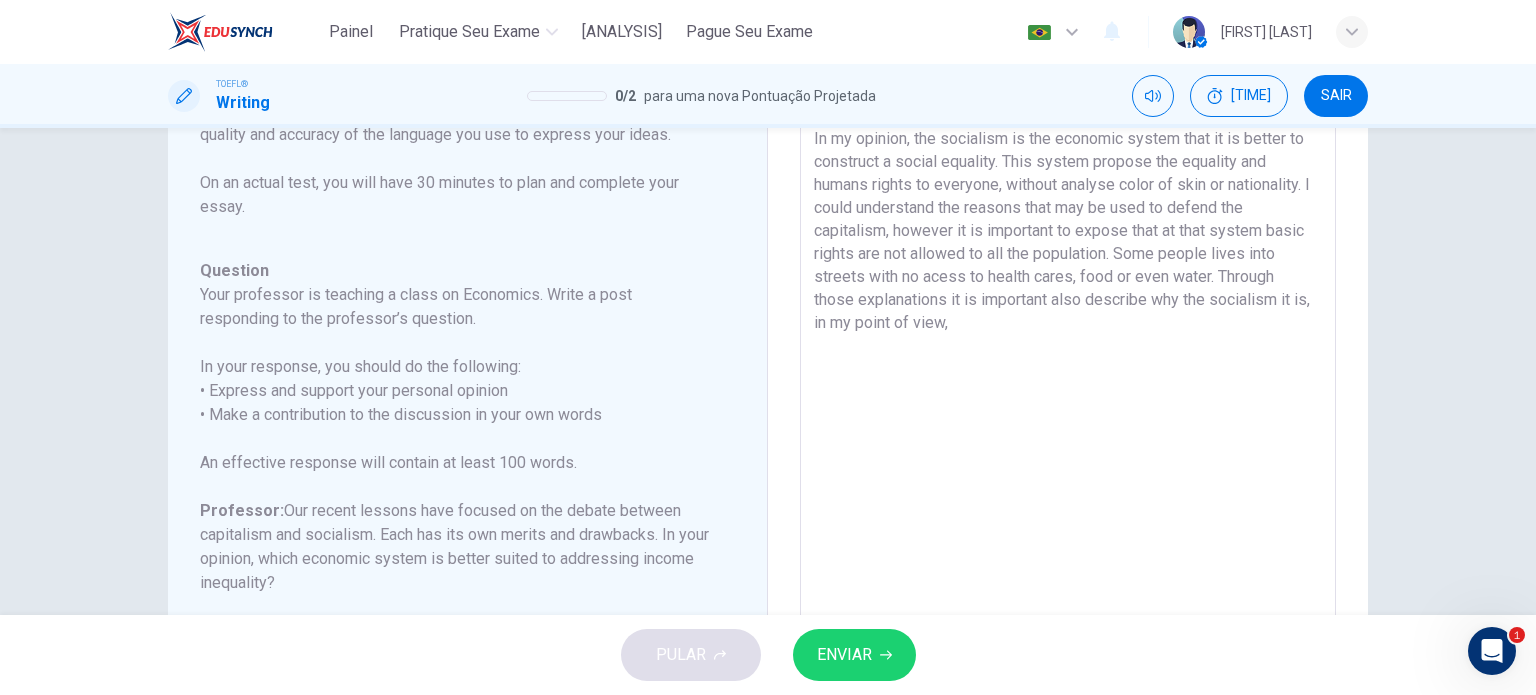 scroll, scrollTop: 130, scrollLeft: 0, axis: vertical 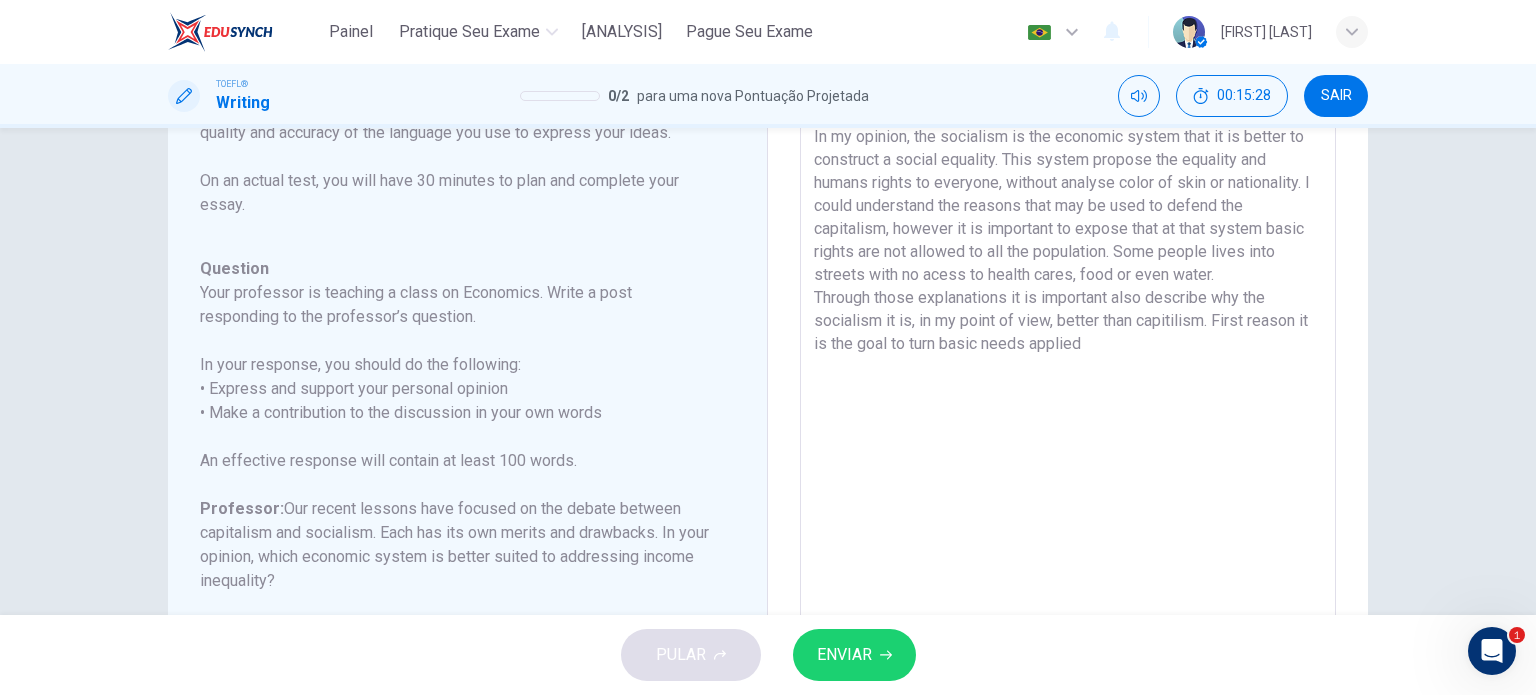 click on "In my opinion, the socialism is the economic system that it is better to construct a social equality. This system propose the equality and humans rights to everyone, without analyse color of skin or nationality. I could understand the reasons that may be used to defend the capitalism, however it is important to expose that at that system basic rights are not allowed to all the population. Some people lives into streets with no acess to health cares, food or even water.
Through those explanations it is important also describe why the socialism it is, in my point of view, better than capitilism. First reason it is the goal to turn basic needs applied" at bounding box center [1068, 442] 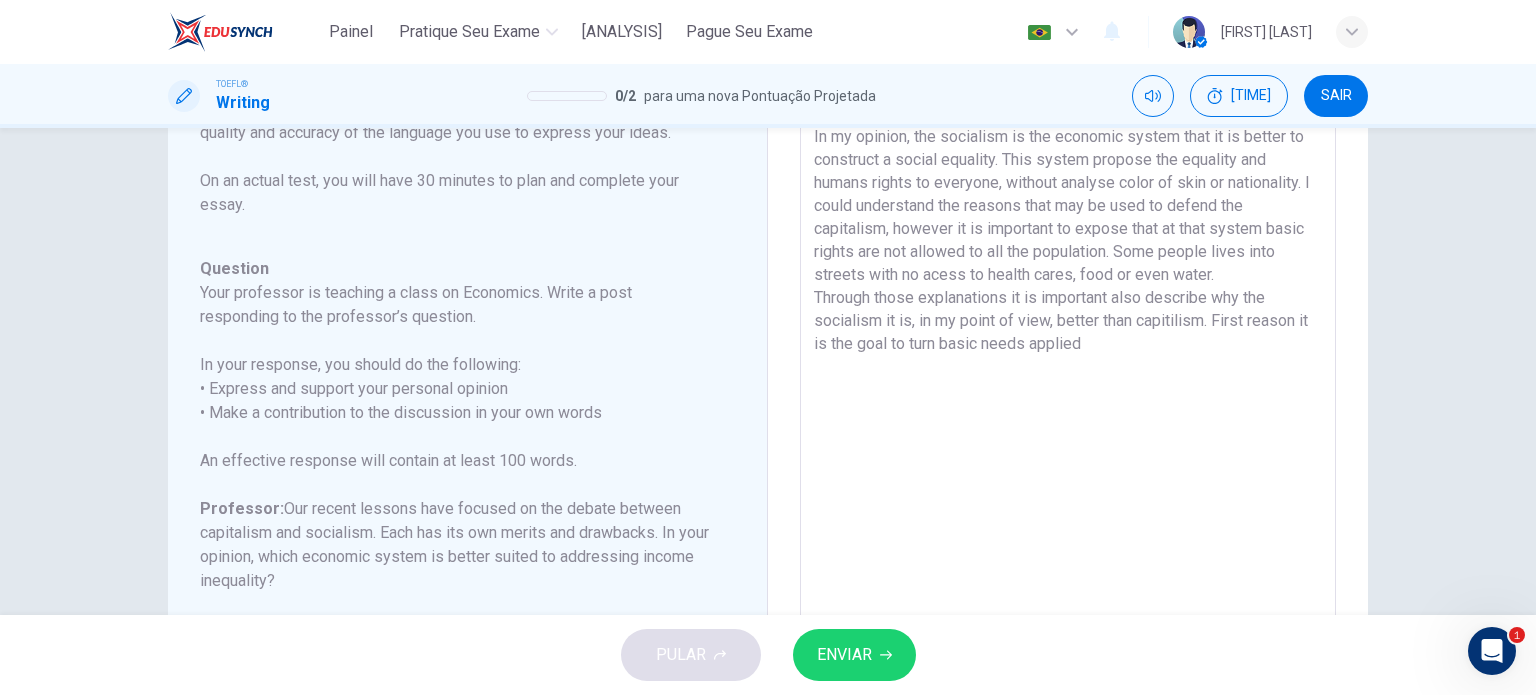 click on "In my opinion, the socialism is the economic system that it is better to construct a social equality. This system propose the equality and humans rights to everyone, without analyse color of skin or nationality. I could understand the reasons that may be used to defend the capitalism, however it is important to expose that at that system basic rights are not allowed to all the population. Some people lives into streets with no acess to health cares, food or even water.
Through those explanations it is important also describe why the socialism it is, in my point of view, better than capitilism. First reason it is the goal to turn basic needs applied" at bounding box center [1068, 442] 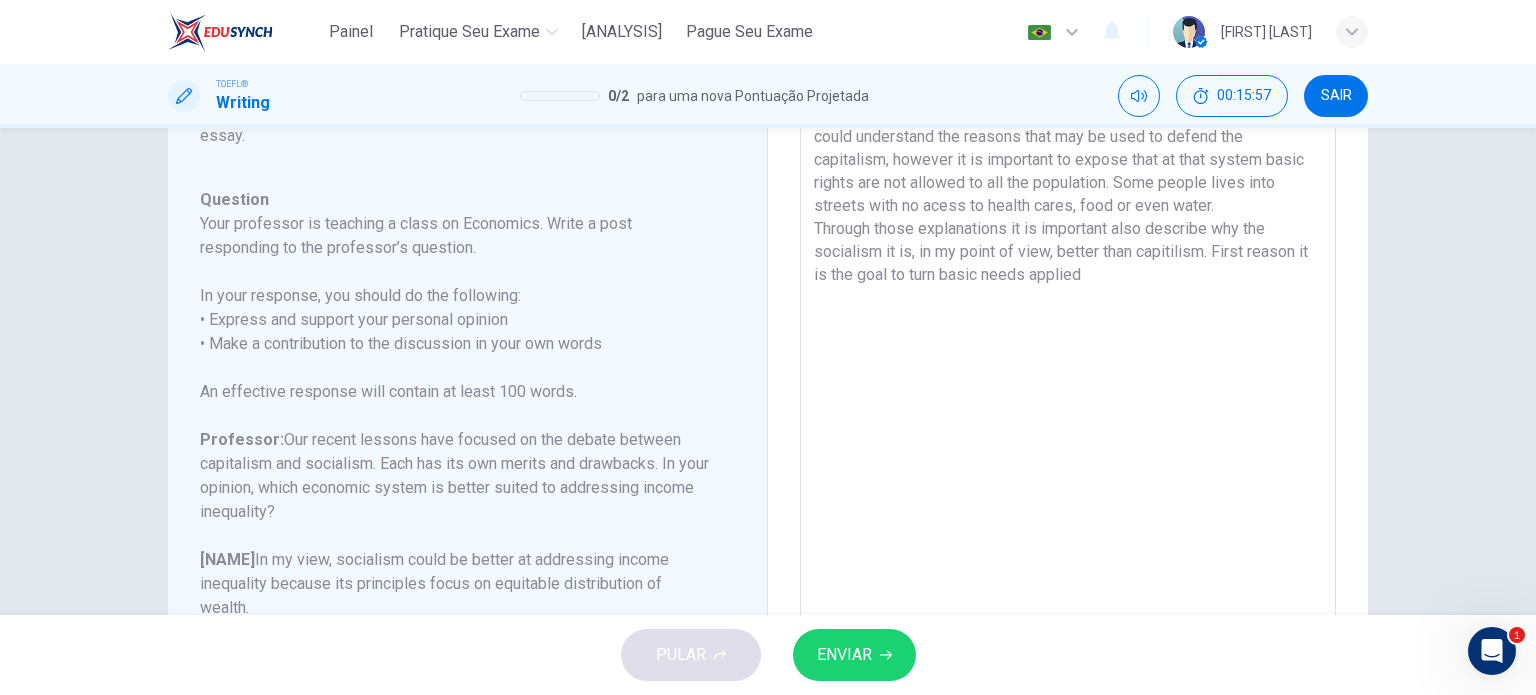 scroll, scrollTop: 162, scrollLeft: 0, axis: vertical 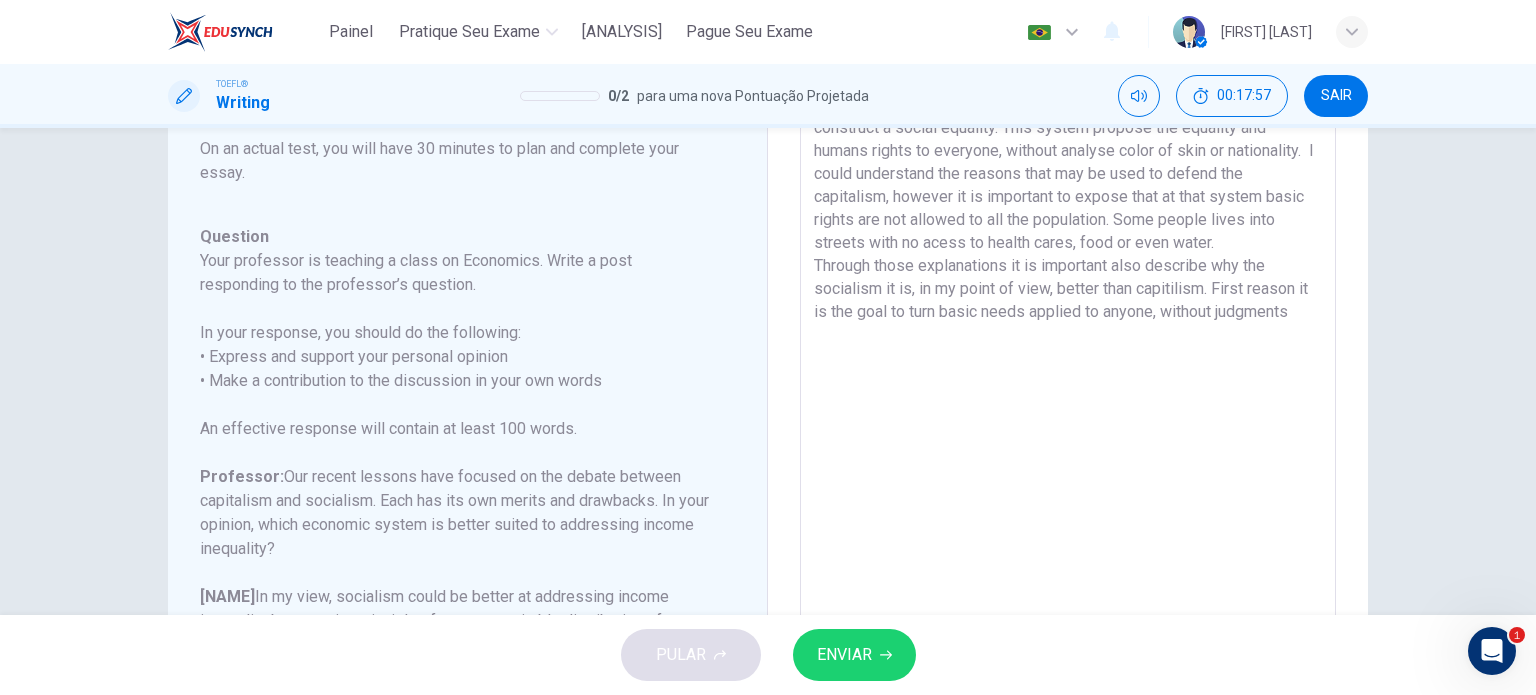 click on "In my opinion, the socialism is the economic system that it is better to construct a social equality. This system propose the equality and humans rights to everyone, without analyse color of skin or nationality.  I could understand the reasons that may be used to defend the capitalism, however it is important to expose that at that system basic rights are not allowed to all the population. Some people lives into streets with no acess to health cares, food or even water.
Through those explanations it is important also describe why the socialism it is, in my point of view, better than capitilism. First reason it is the goal to turn basic needs applied to anyone, without judgments" at bounding box center [1068, 410] 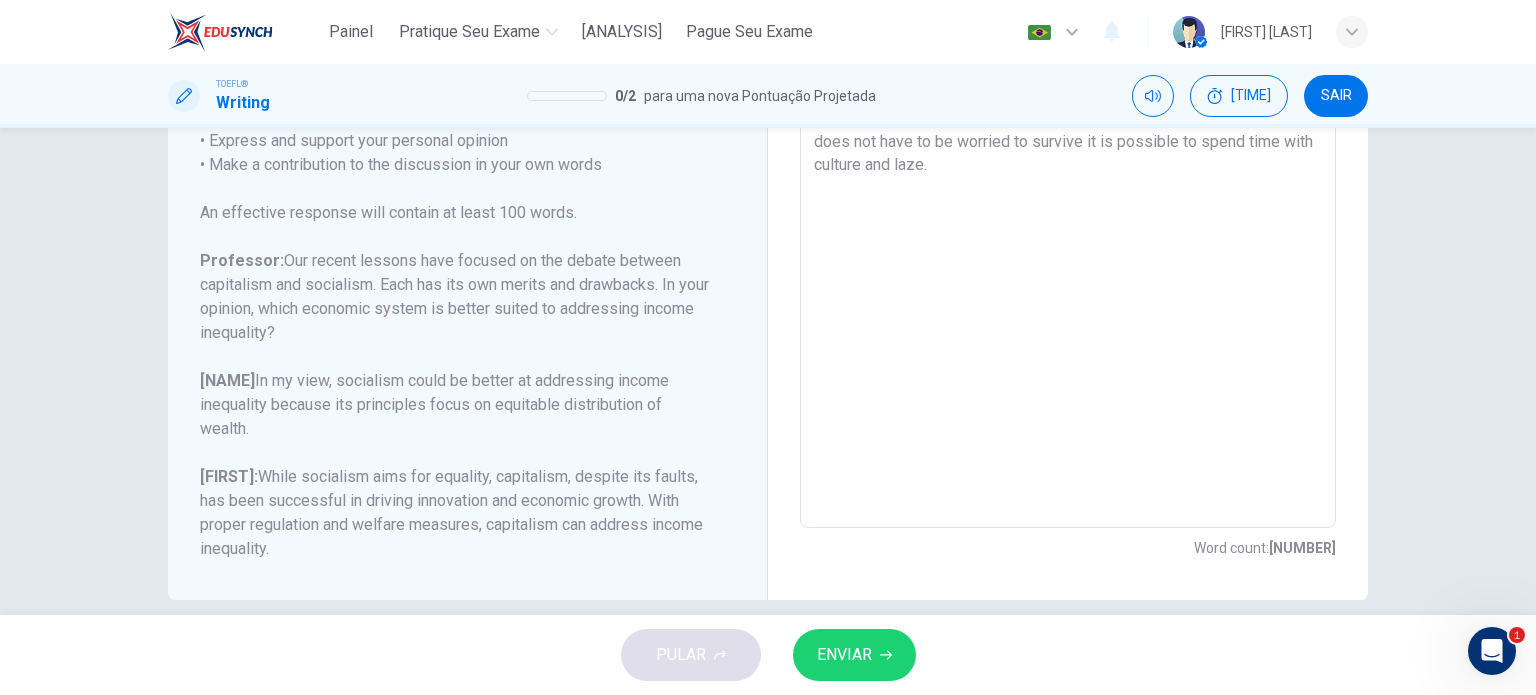 scroll, scrollTop: 382, scrollLeft: 0, axis: vertical 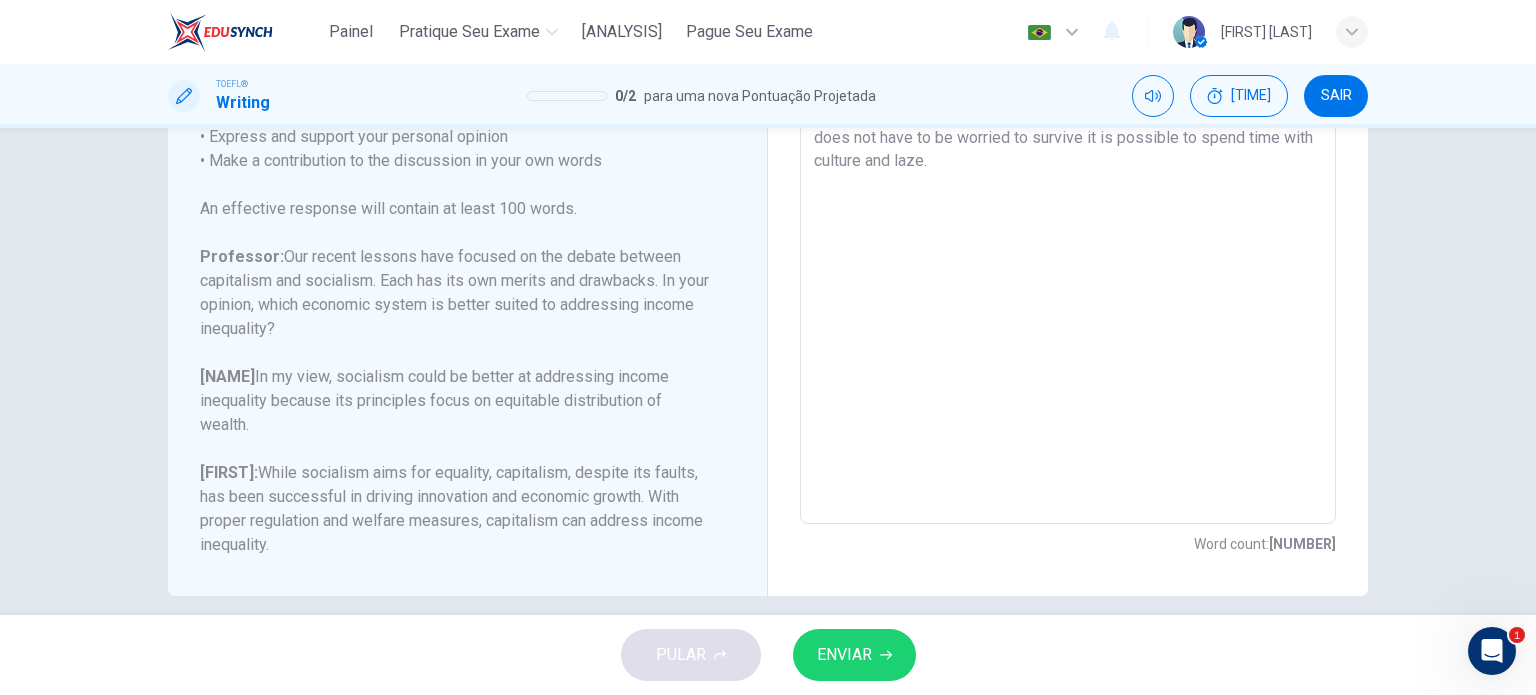 type on "In my opinion, the socialism is the economic system that it is better to construct a social equality. This system propose the equality and humans rights to everyone, without analyse color of skin or nationality.  I could understand the reasons that may be used to defend the capitalism, however it is important to expose that at that system basic rights are not allowed to all the population. Some people lives into streets with no acess to health cares, food or even water.
Through those explanations it is important also describe why the socialism it is, in my point of view, better than capitilism. First reason it is the goal to turn basic needs applied to anyone, without judgments. The second reason it is the possibility to enjoy the life, once the person does not have to be worried to survive it is possible to spend time with culture and laze." 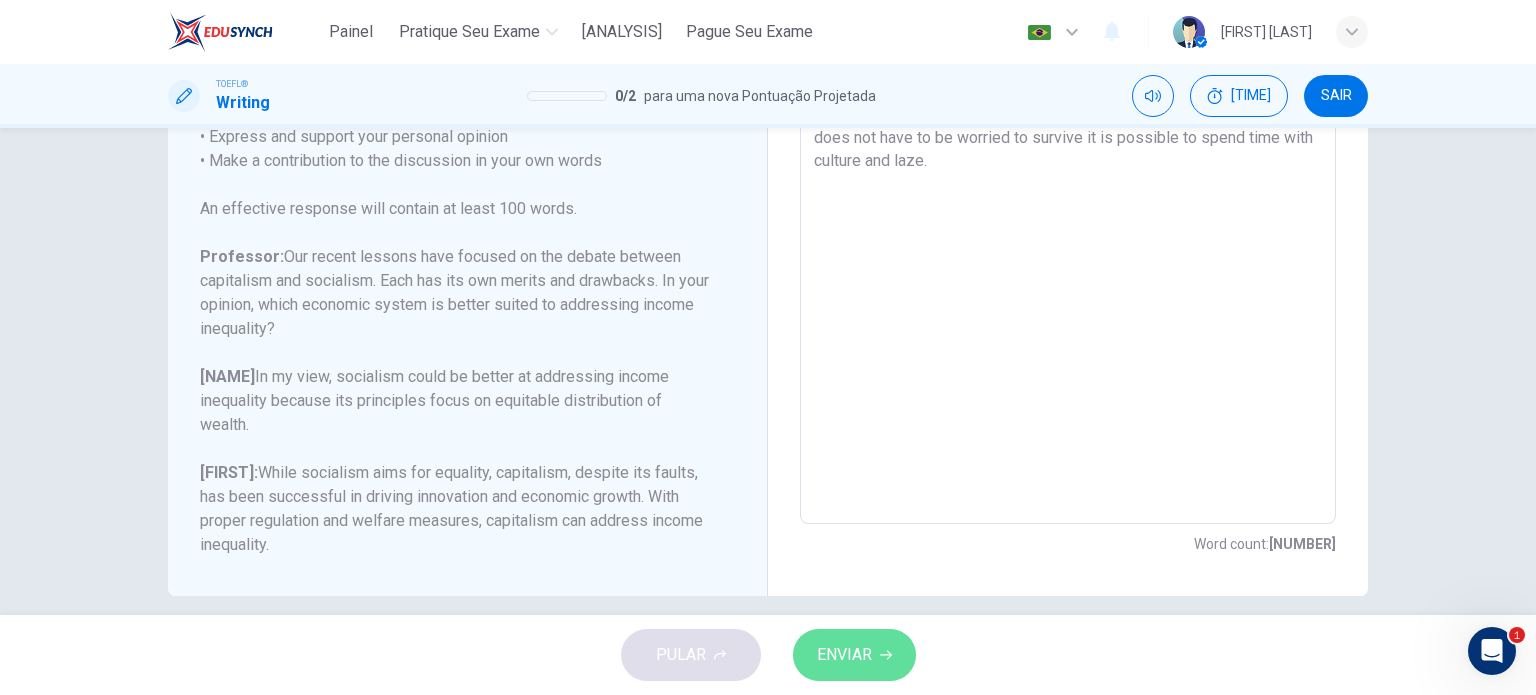 click on "ENVIAR" at bounding box center [854, 655] 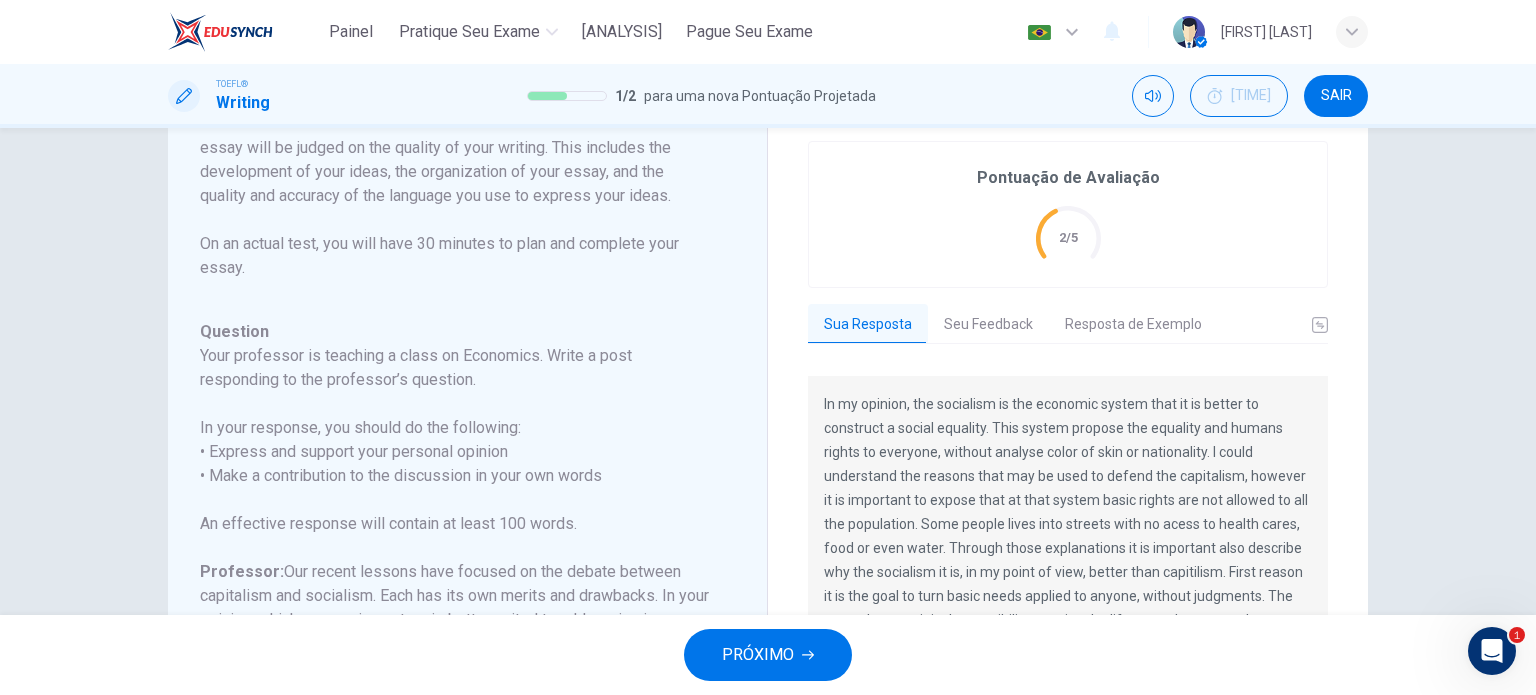 scroll, scrollTop: 68, scrollLeft: 0, axis: vertical 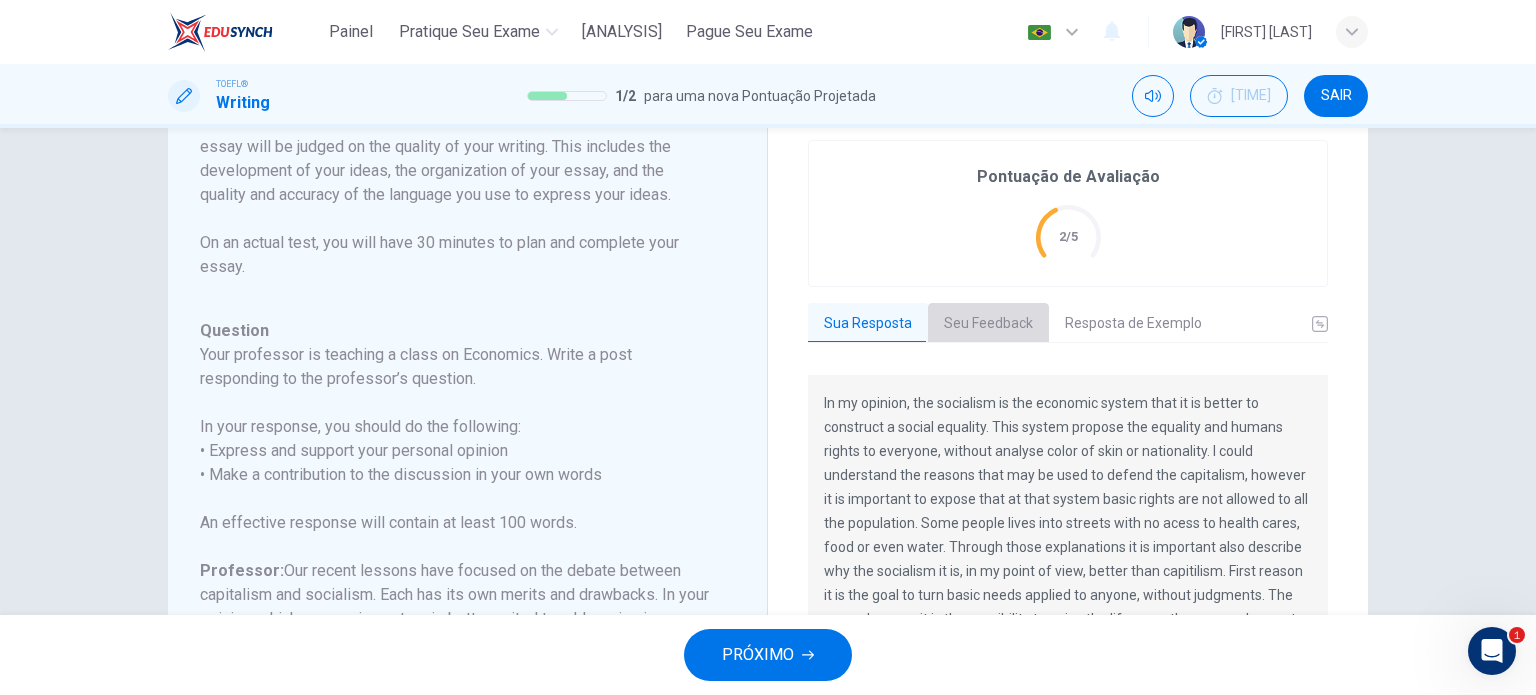 click on "Seu Feedback" at bounding box center [988, 324] 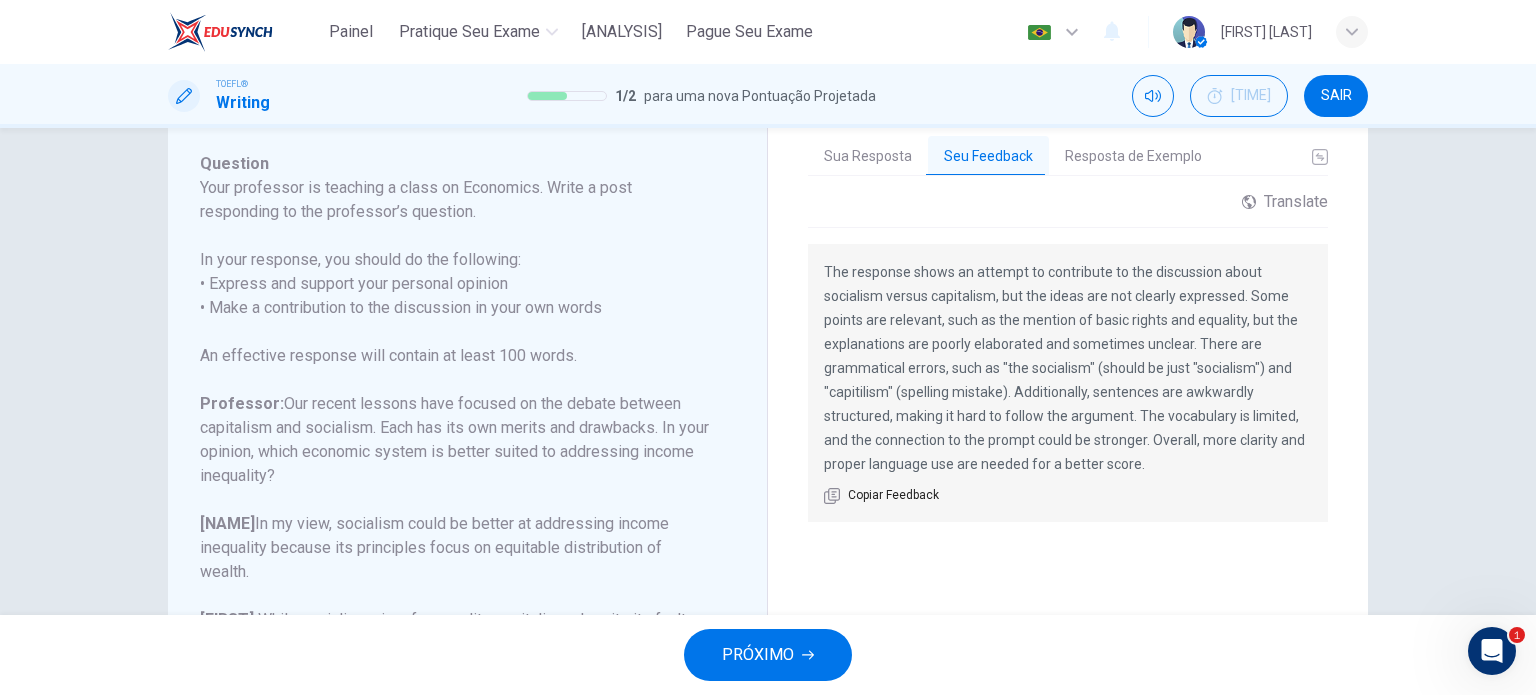 scroll, scrollTop: 236, scrollLeft: 0, axis: vertical 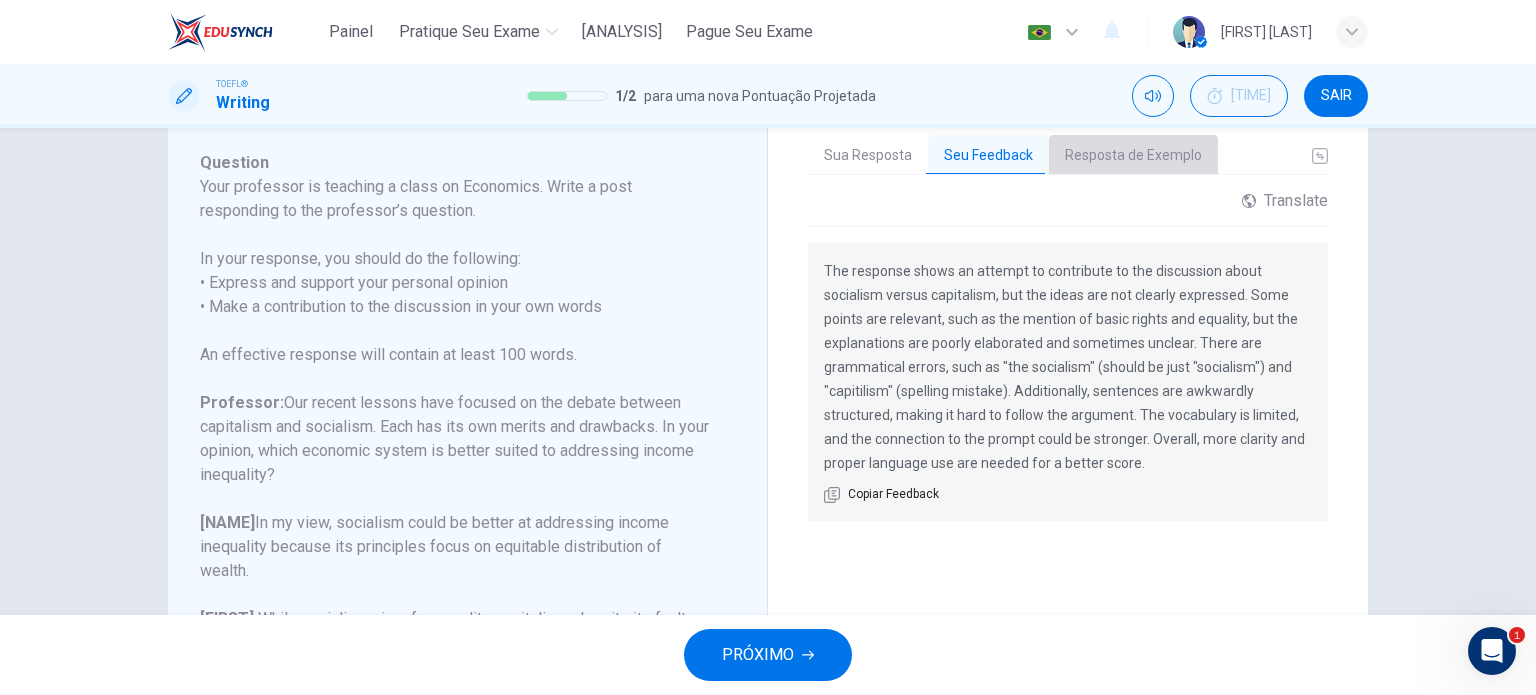 click on "Resposta de Exemplo" at bounding box center (1133, 156) 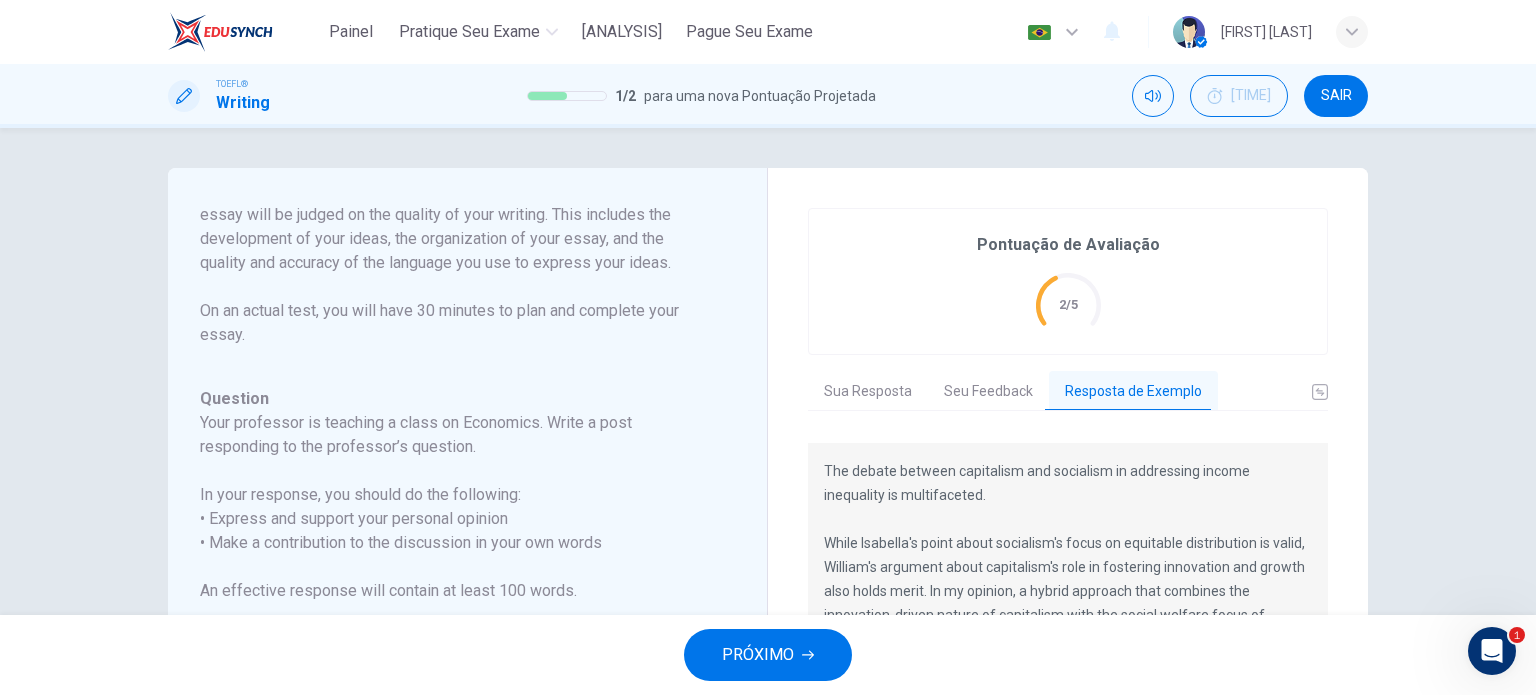 scroll, scrollTop: 0, scrollLeft: 0, axis: both 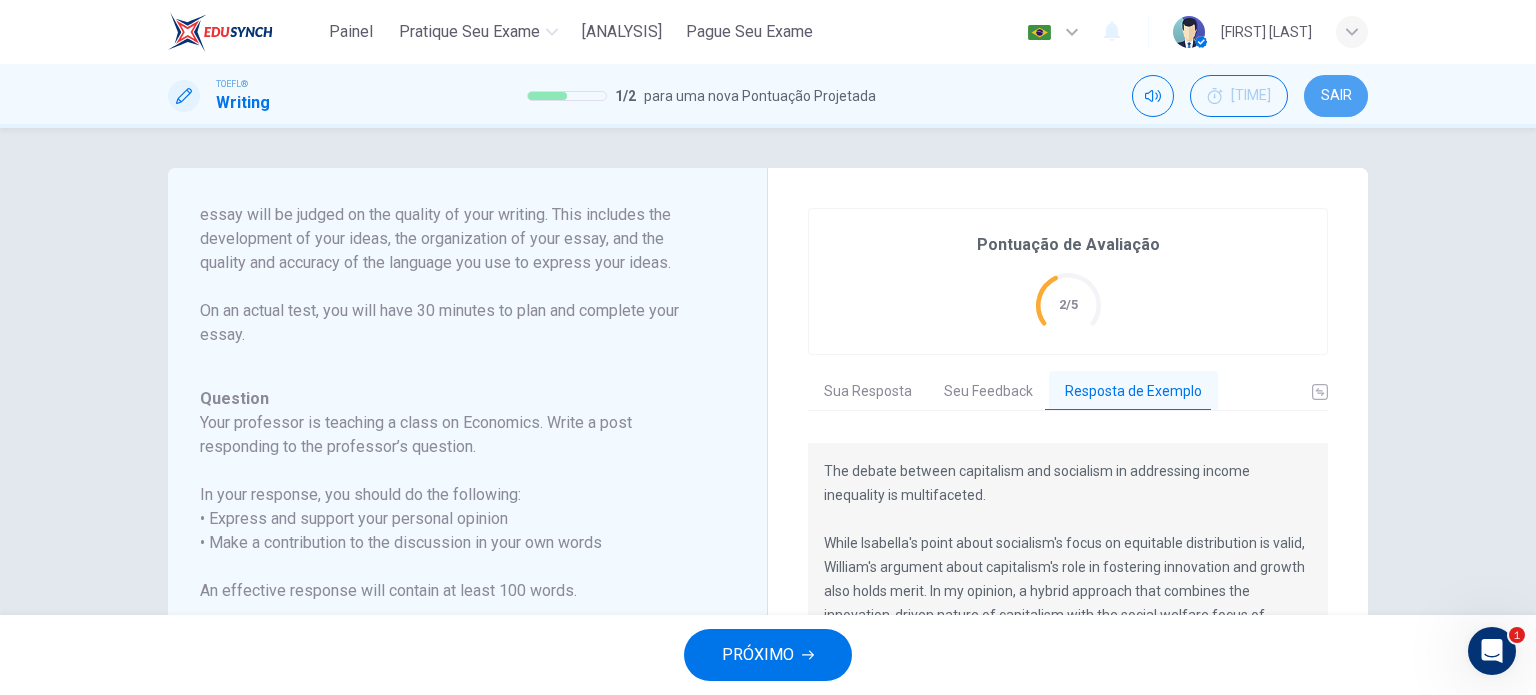 click on "SAIR" at bounding box center (1336, 96) 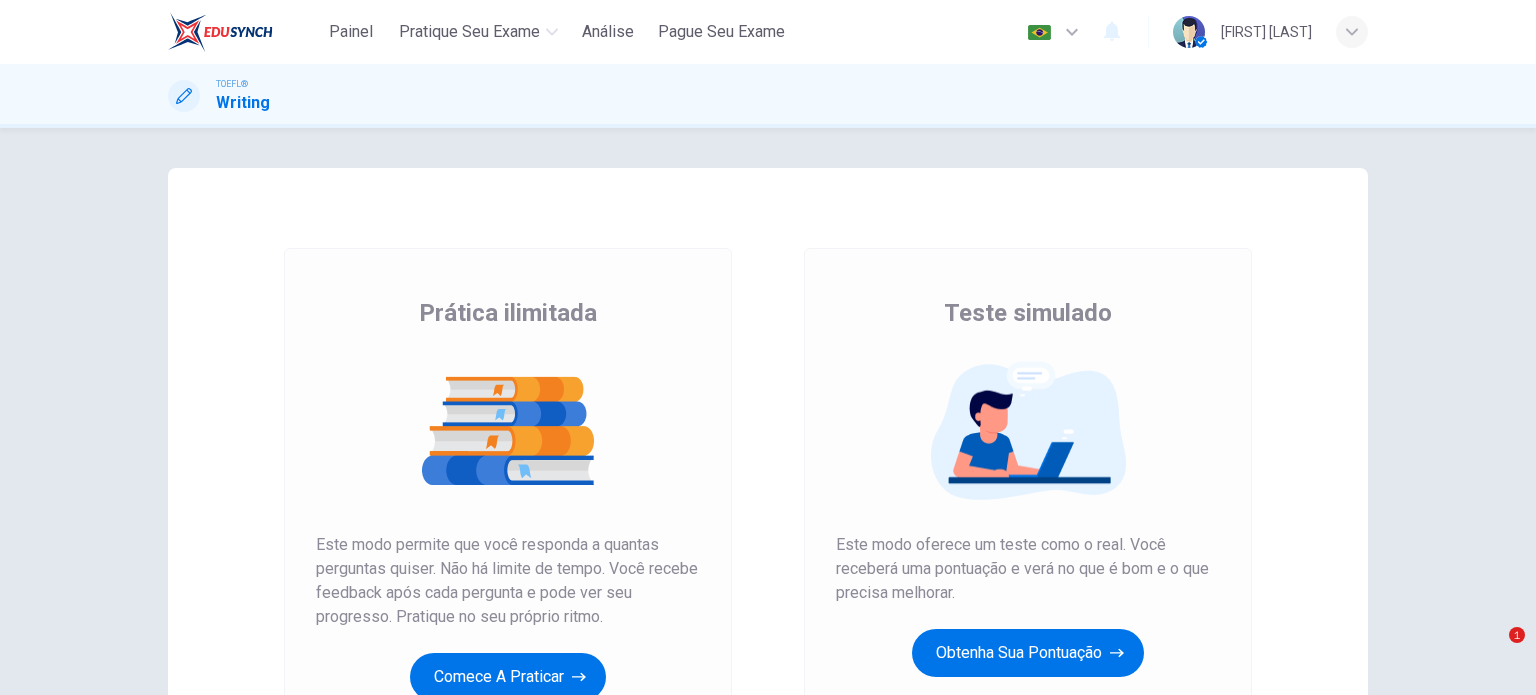 scroll, scrollTop: 0, scrollLeft: 0, axis: both 